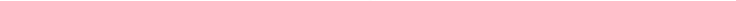 scroll, scrollTop: 451, scrollLeft: 501, axis: both 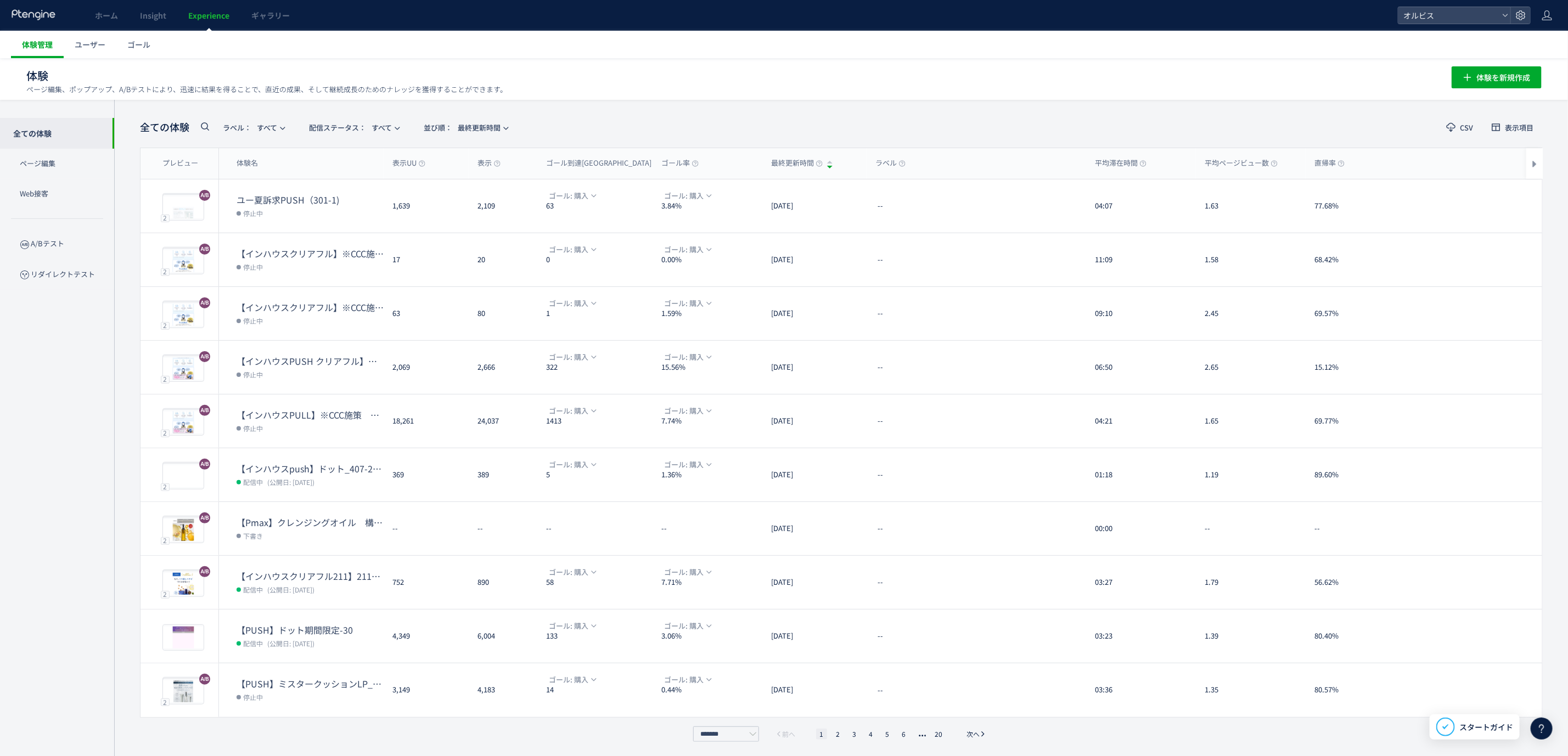click on "体験管理" at bounding box center (37, 44) 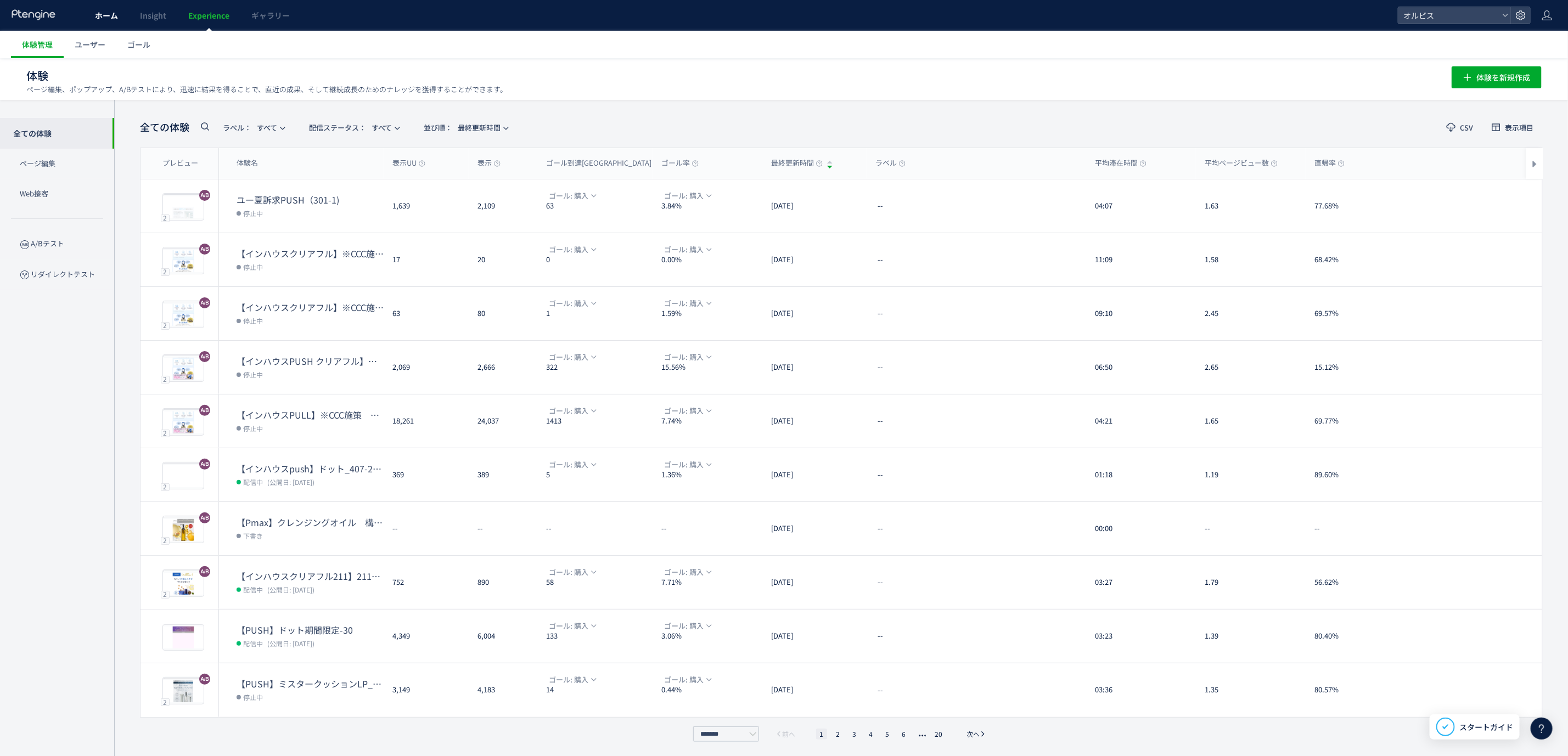 click on "ホーム" at bounding box center (106, 15) 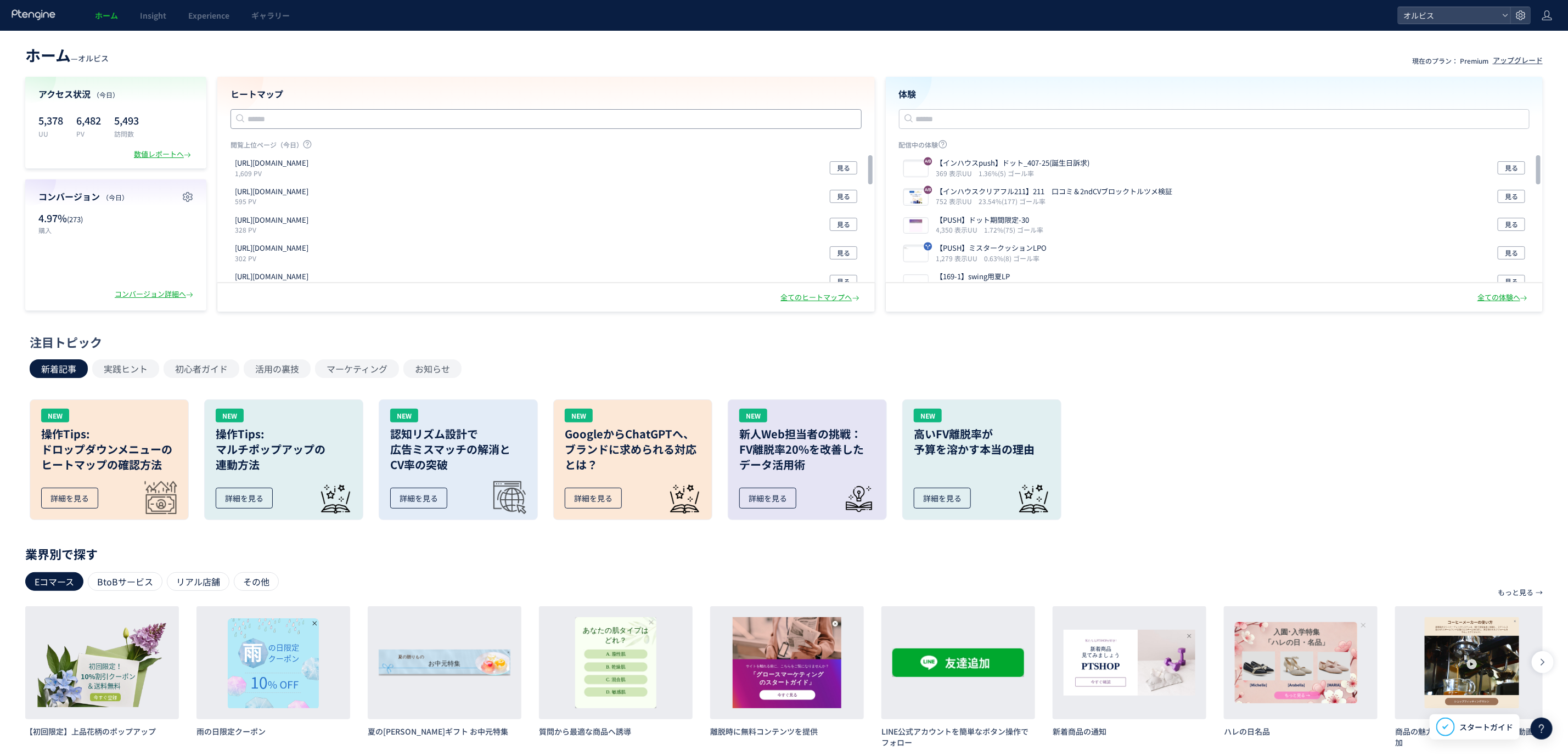 click 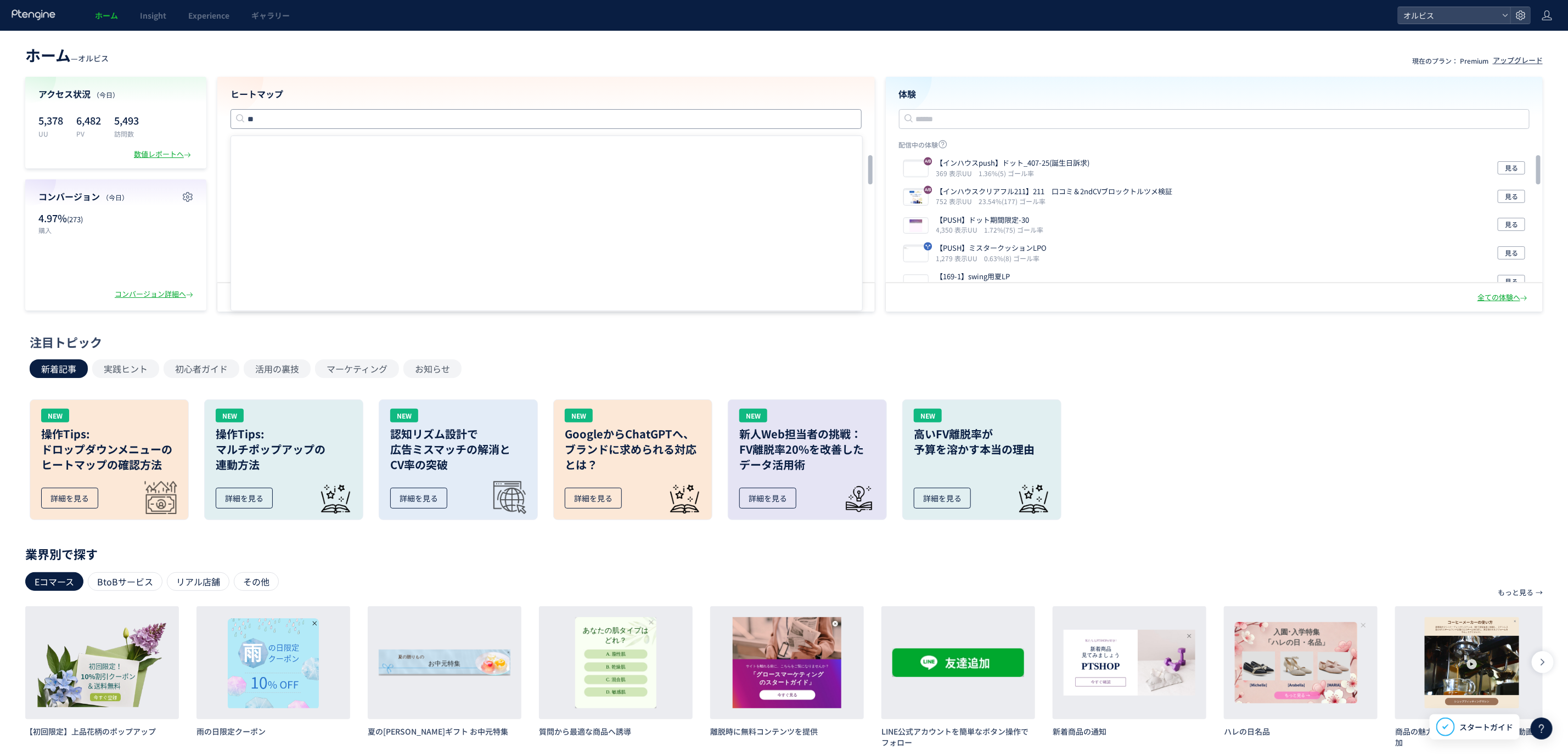 type on "*" 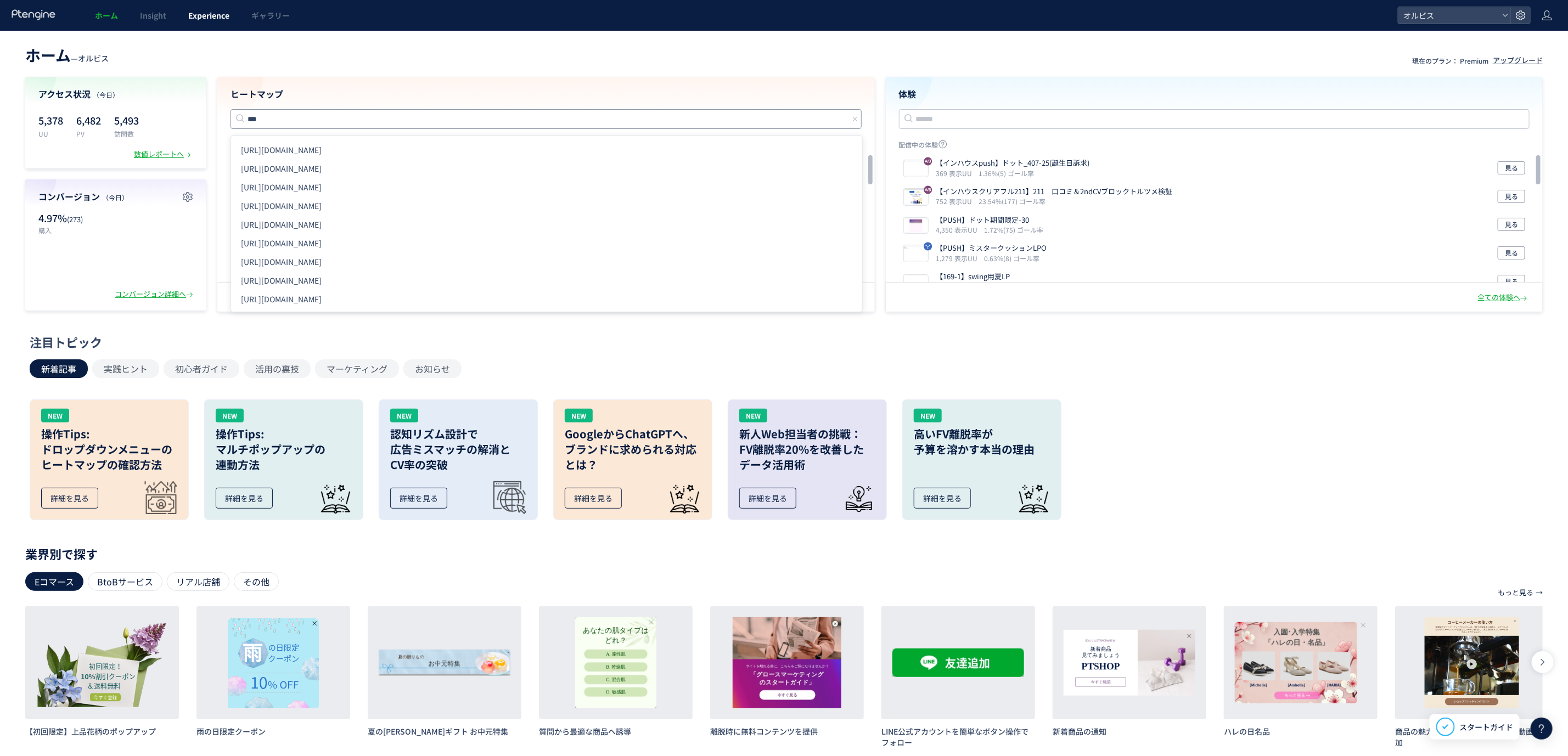 type on "***" 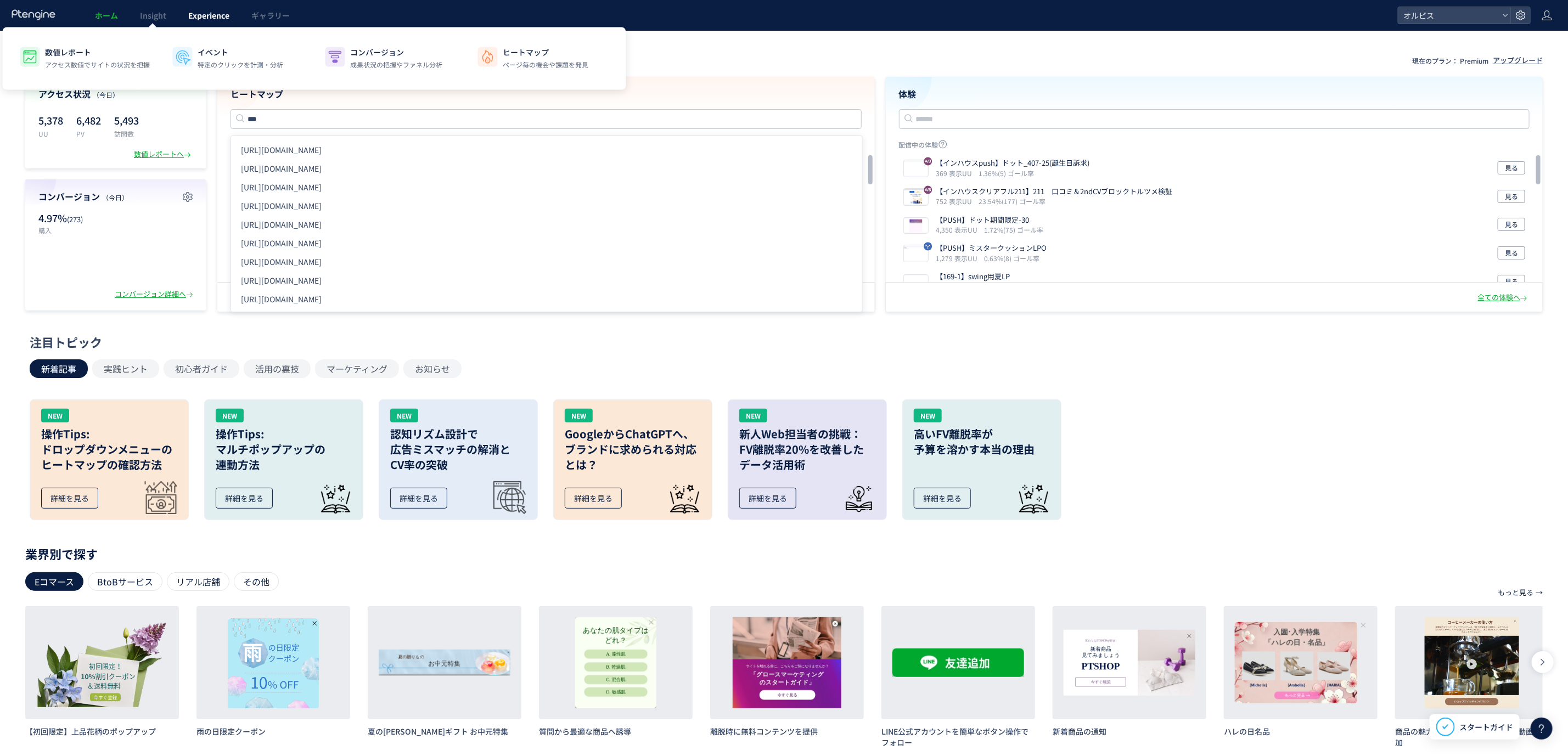 click on "Experience" at bounding box center (209, 15) 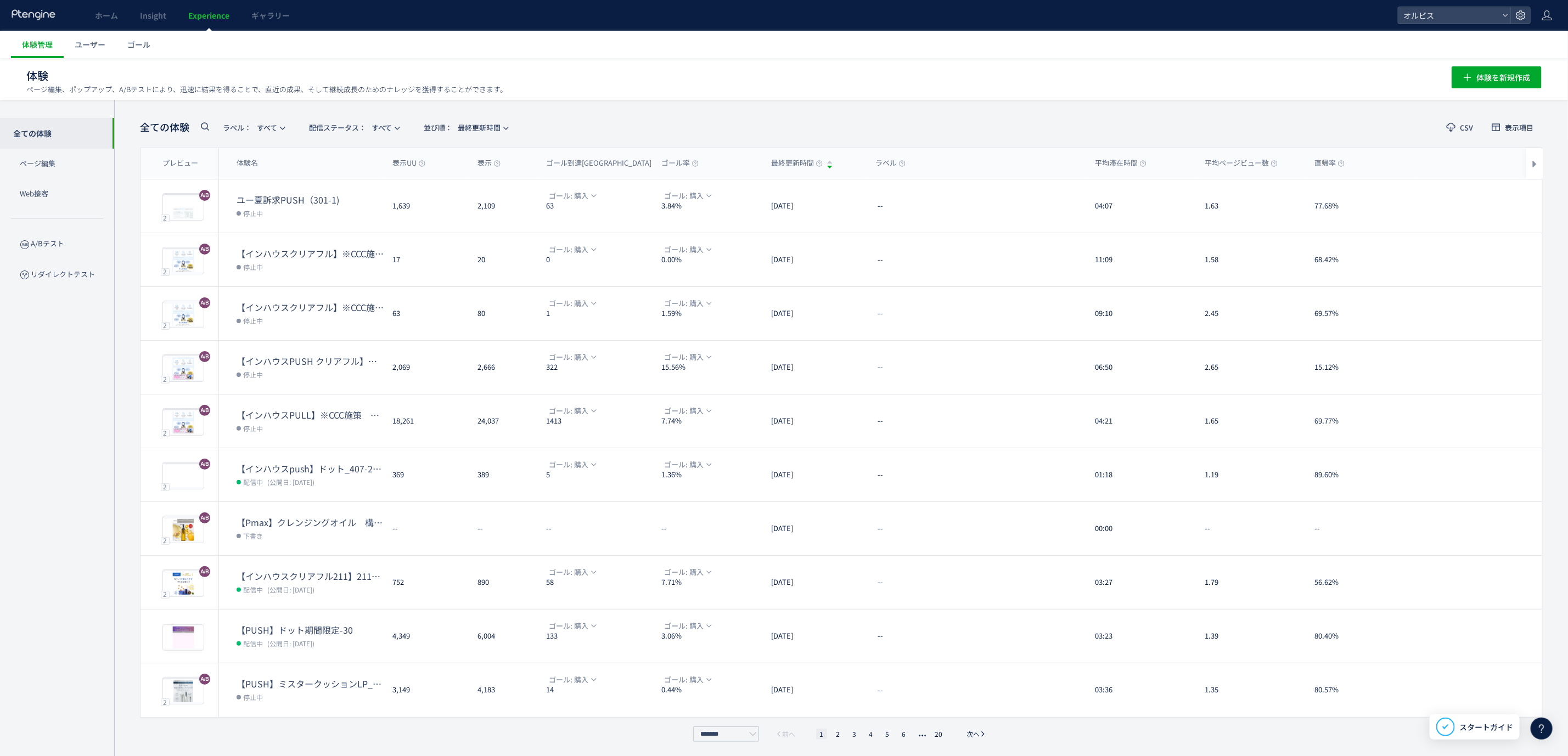 click 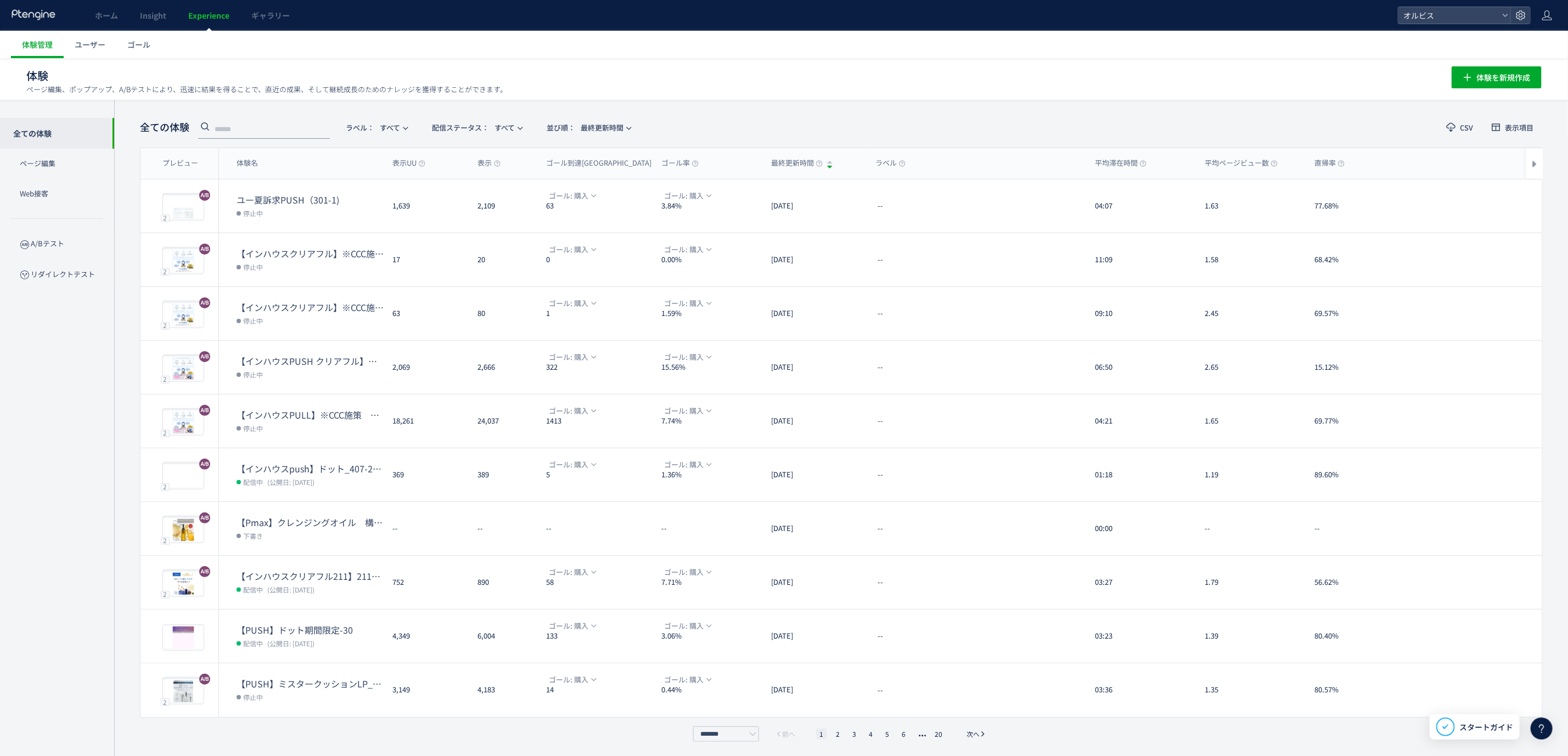 click 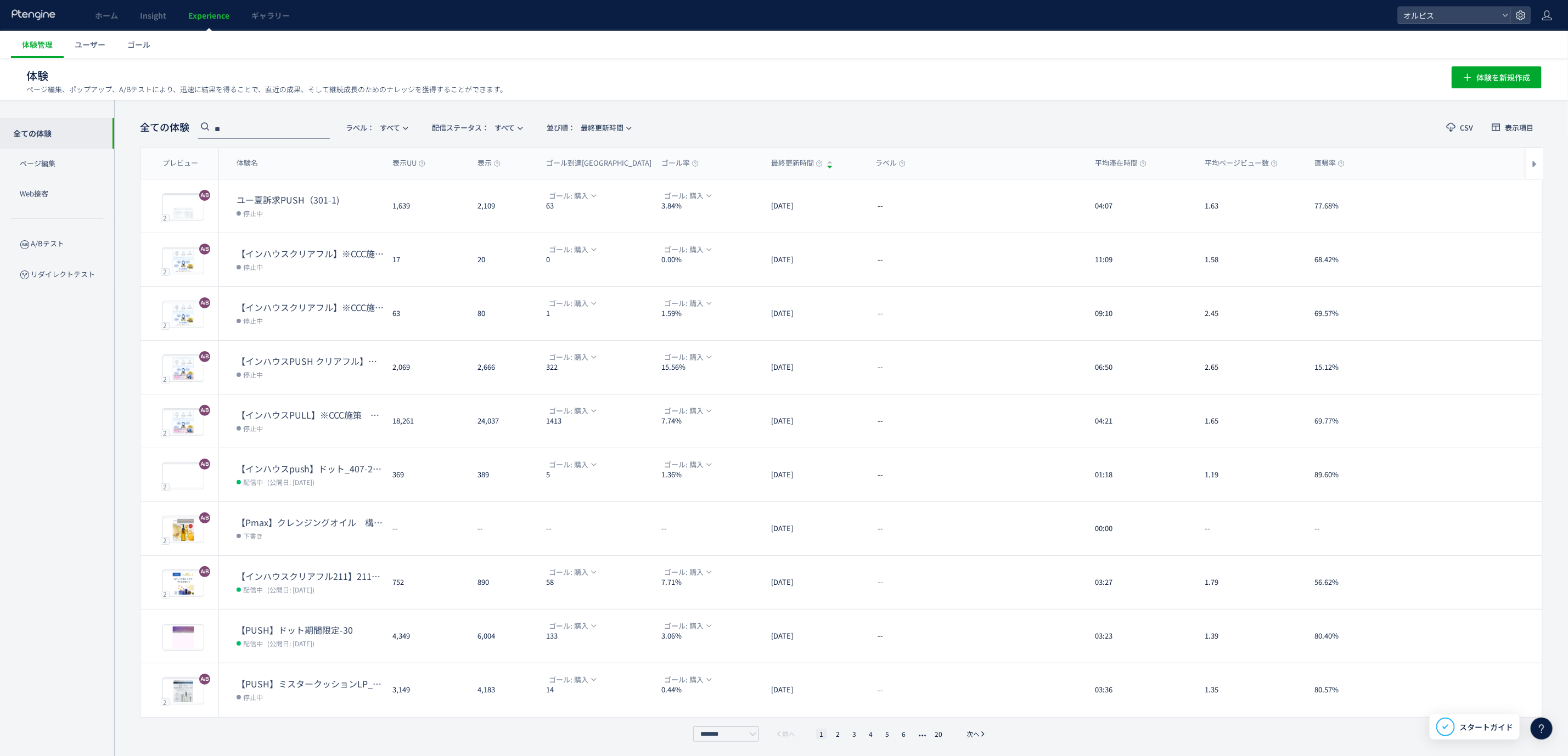 type on "*" 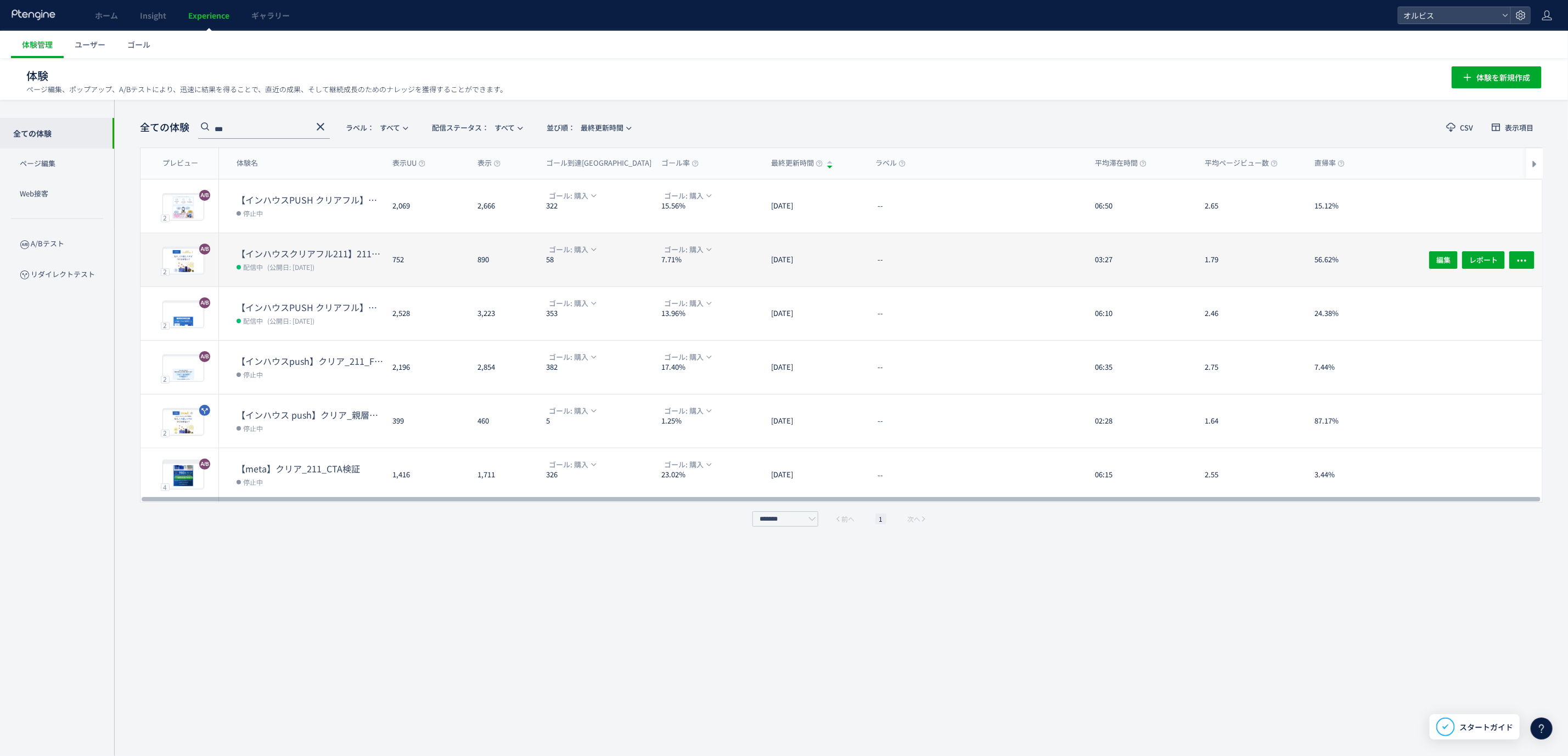 type on "***" 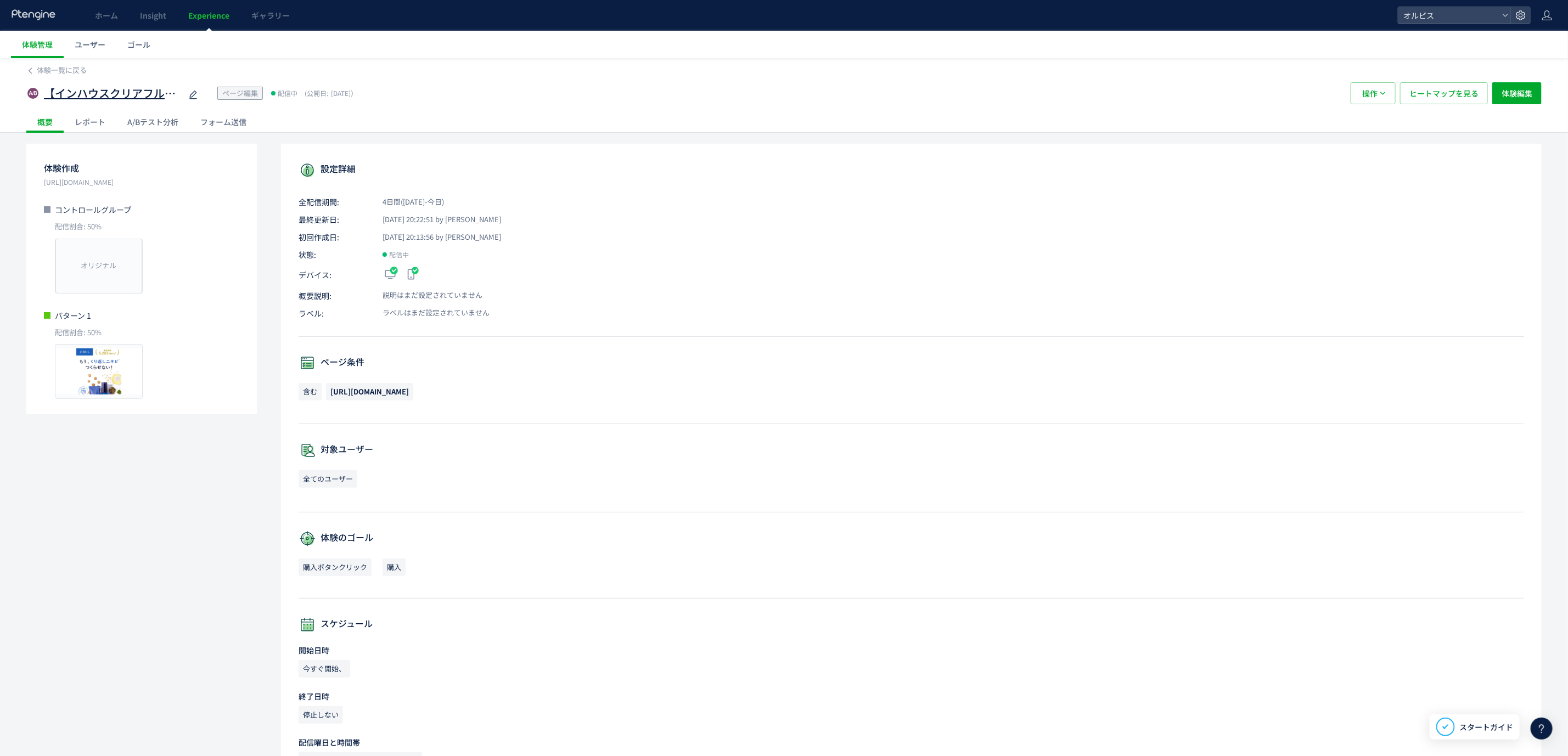 click on "【インハウスクリアフル211】211　口コミ＆2ndCVブロックトルツメ検証" at bounding box center (113, 93) 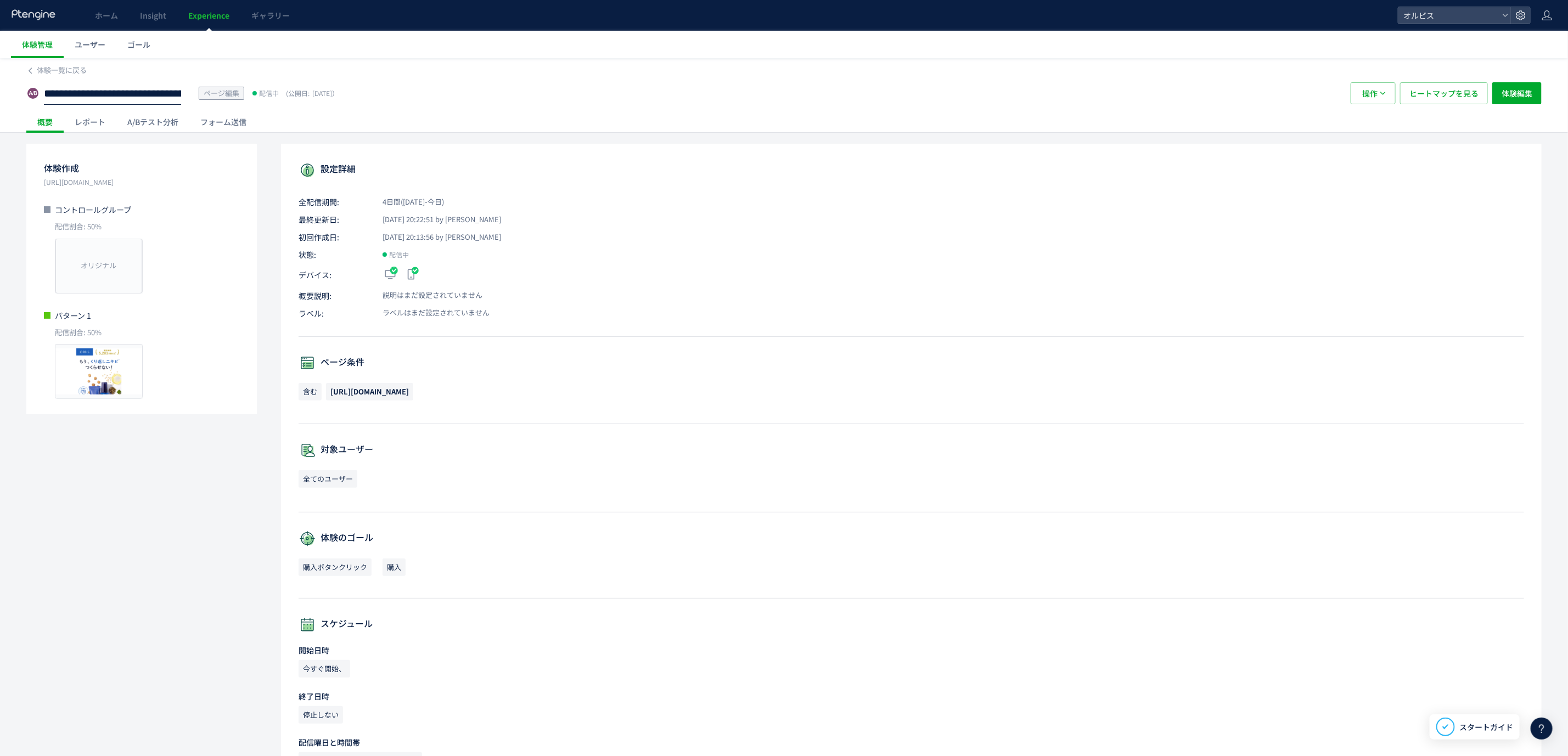 click on "**********" 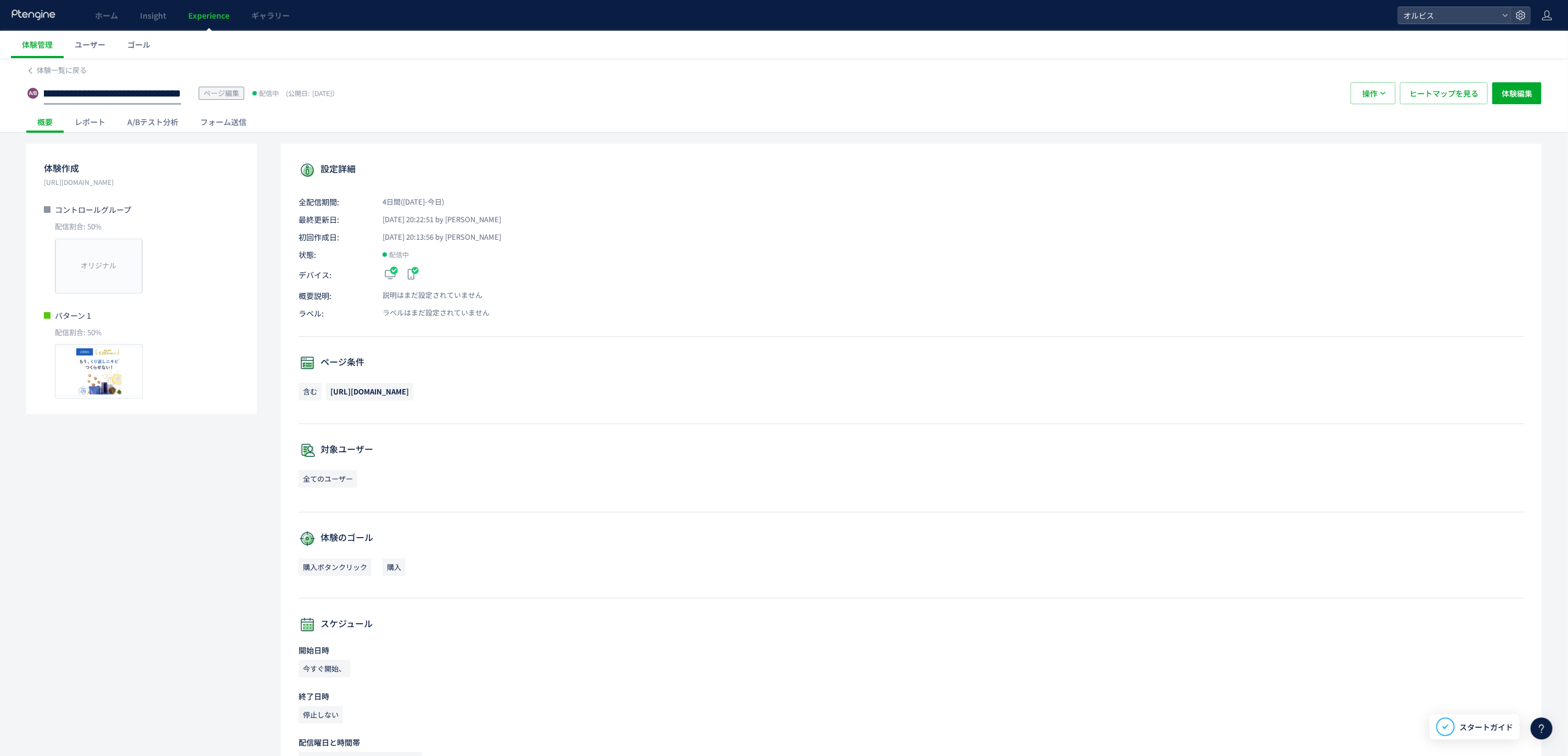 scroll, scrollTop: 0, scrollLeft: 229, axis: horizontal 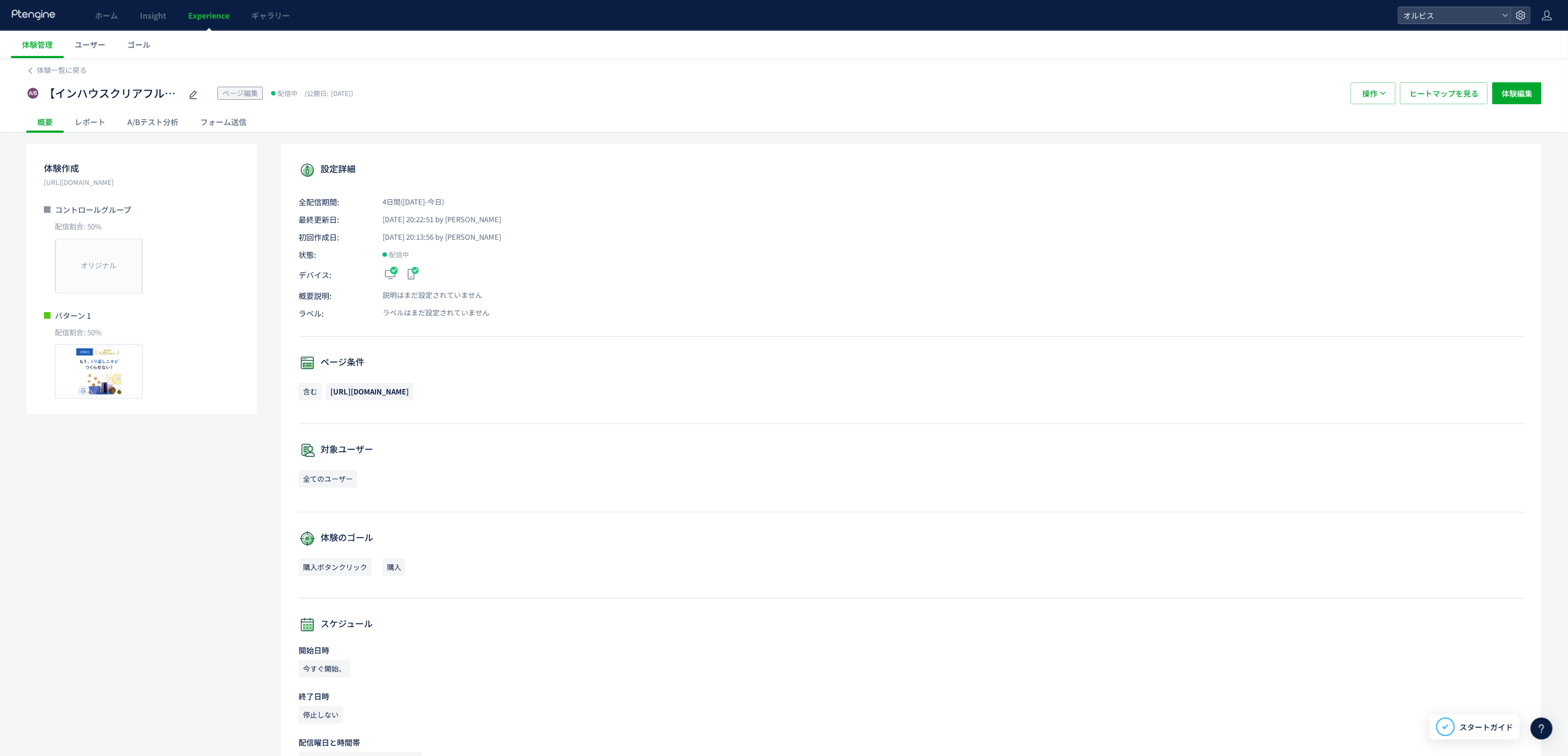click on "A/Bテスト分析" 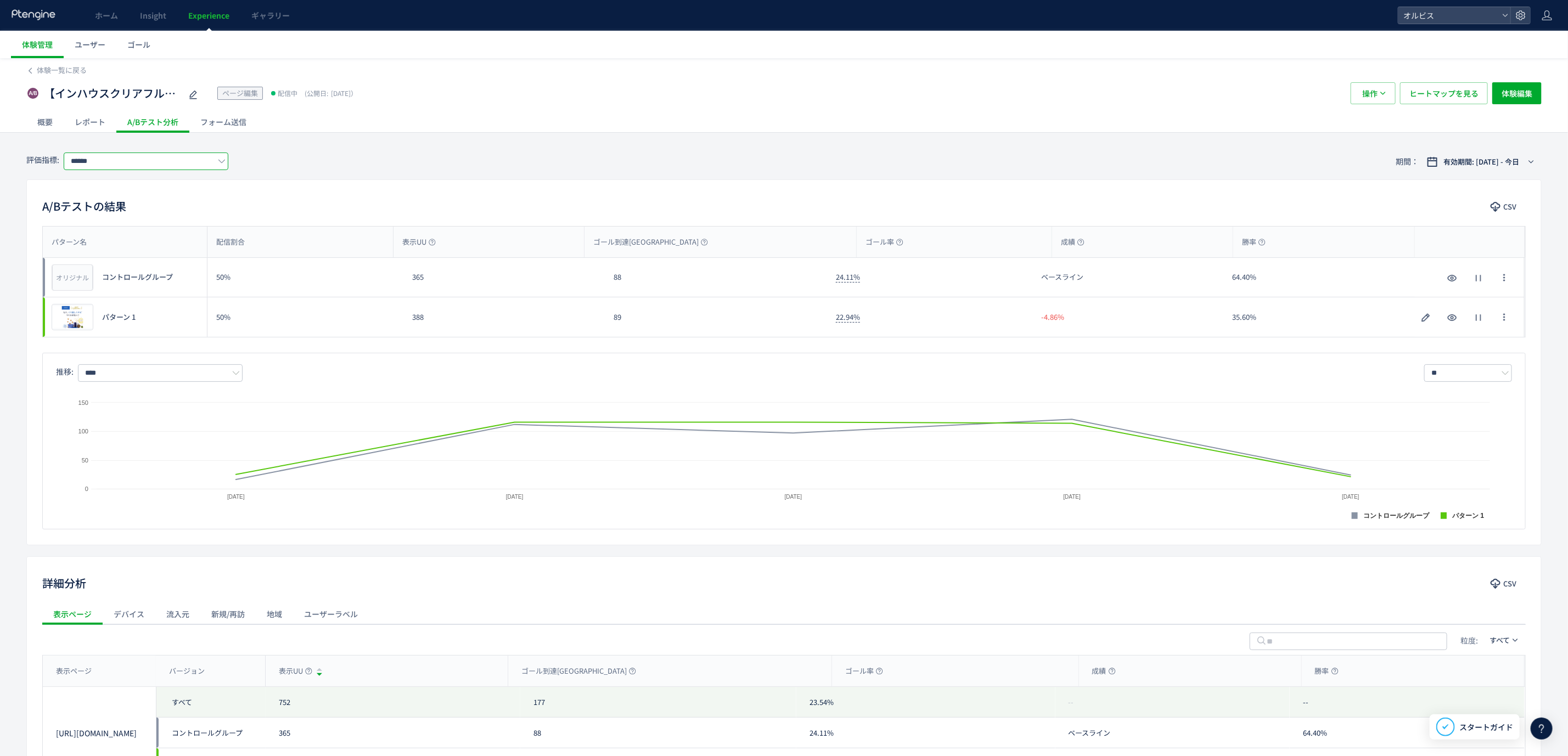 click on "******" 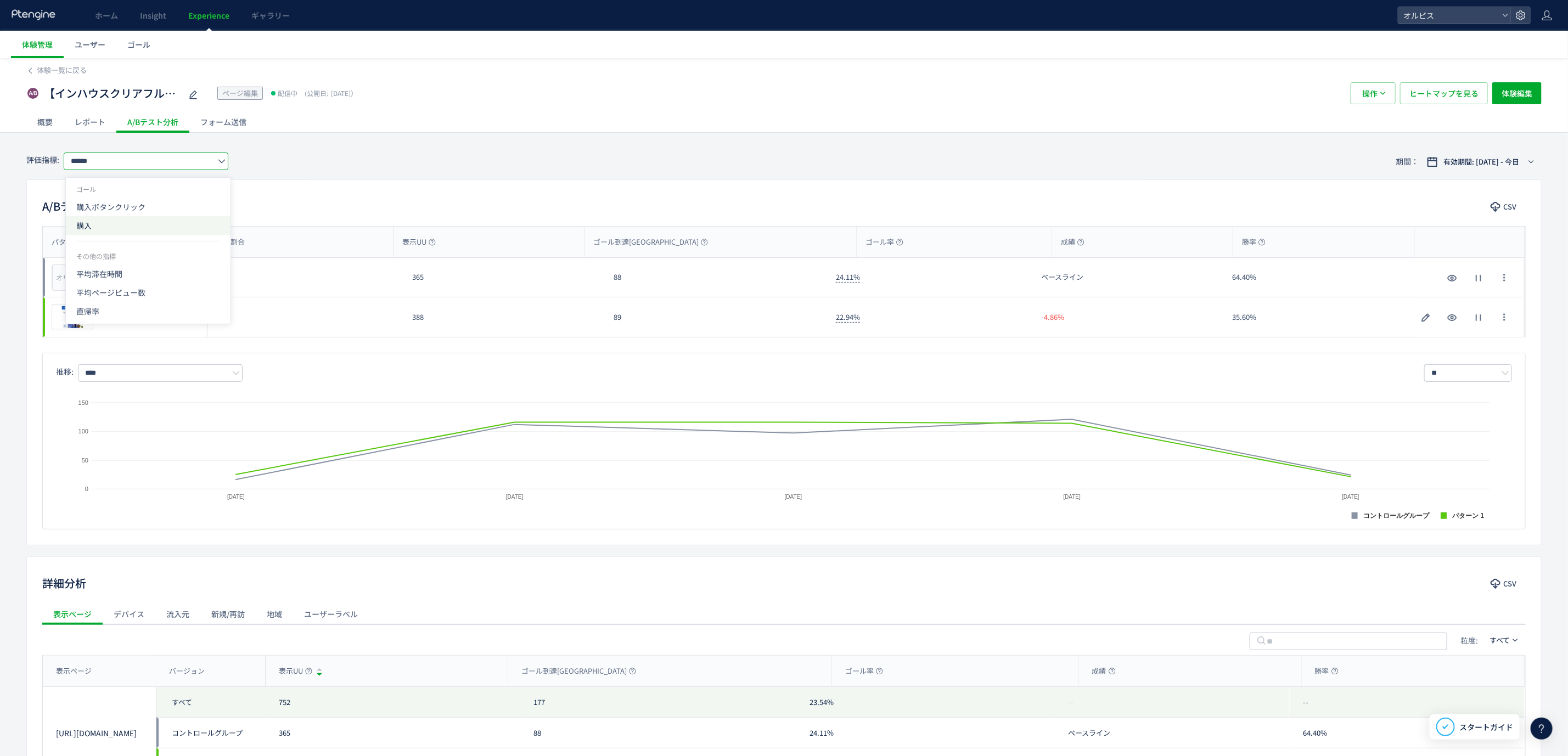 click on "購入" 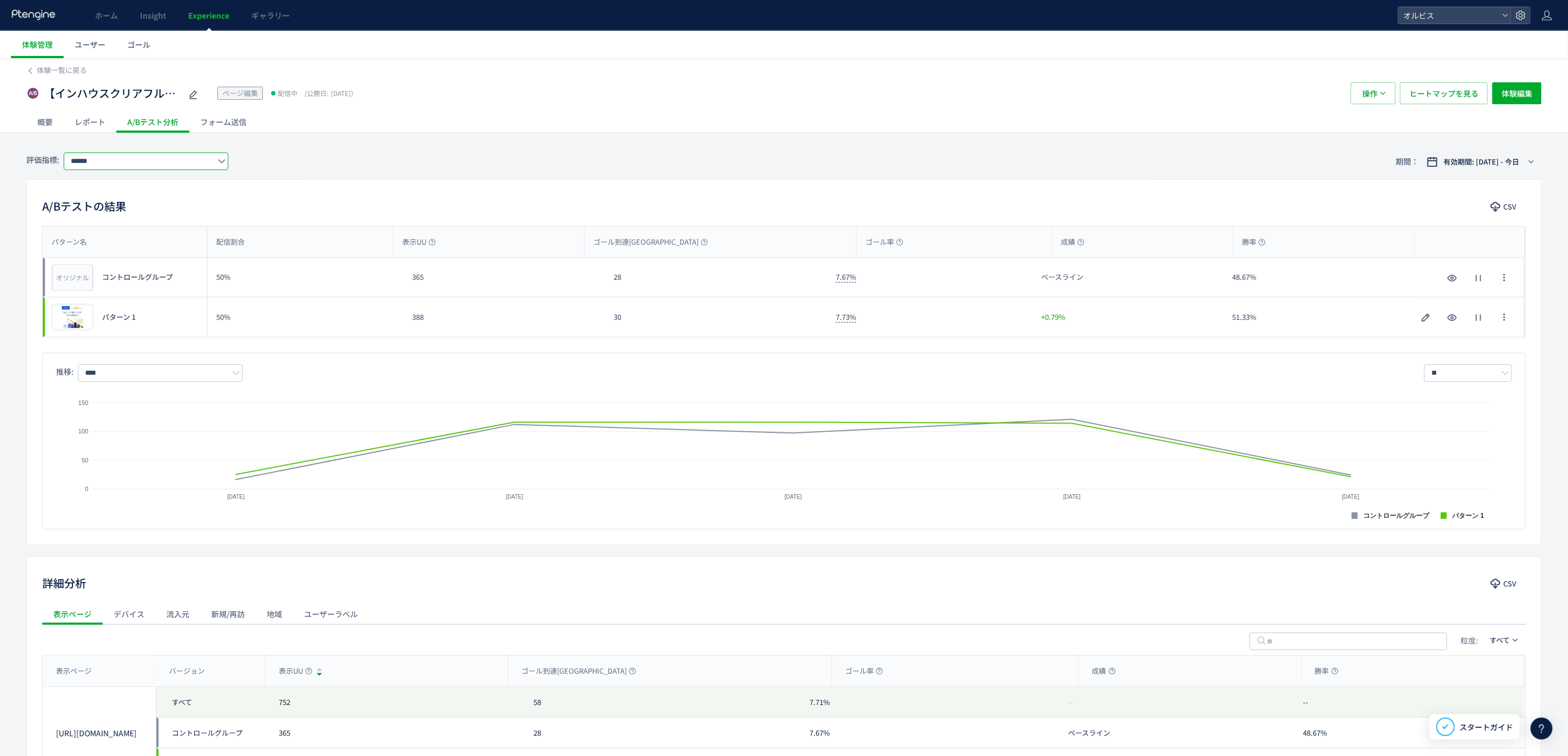 scroll, scrollTop: 120, scrollLeft: 0, axis: vertical 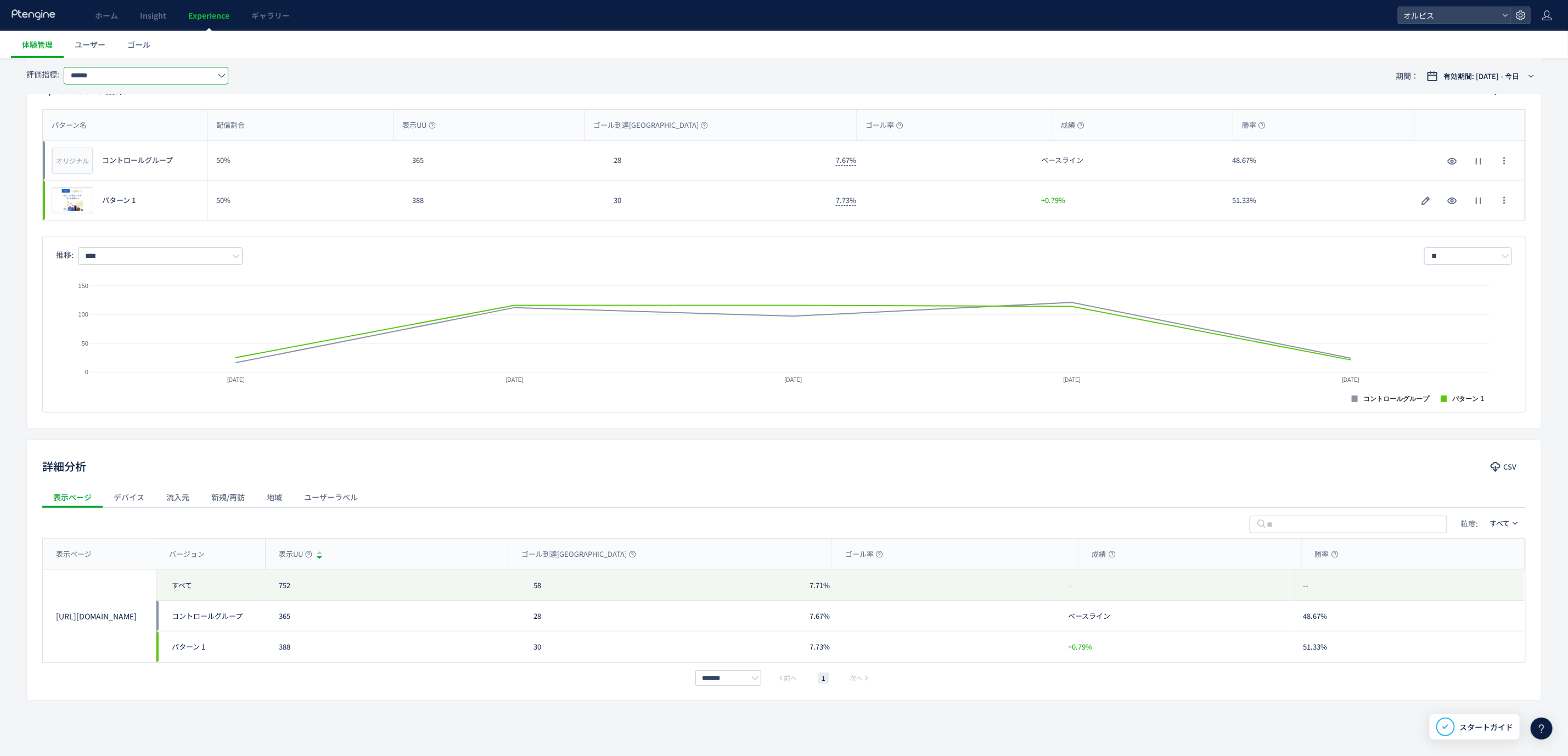 click on "流入元" 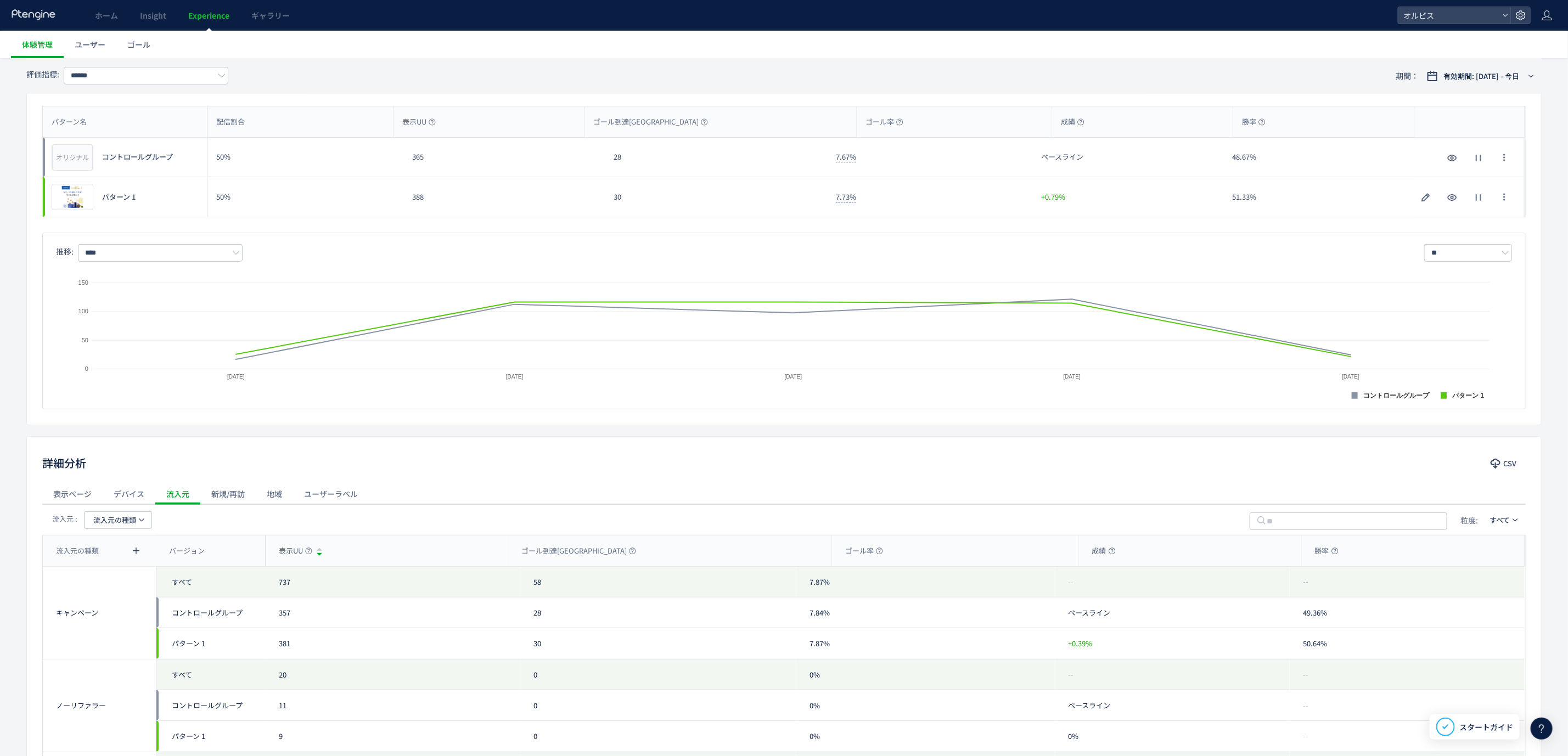 click on "流入元の種類" at bounding box center [115, 520] 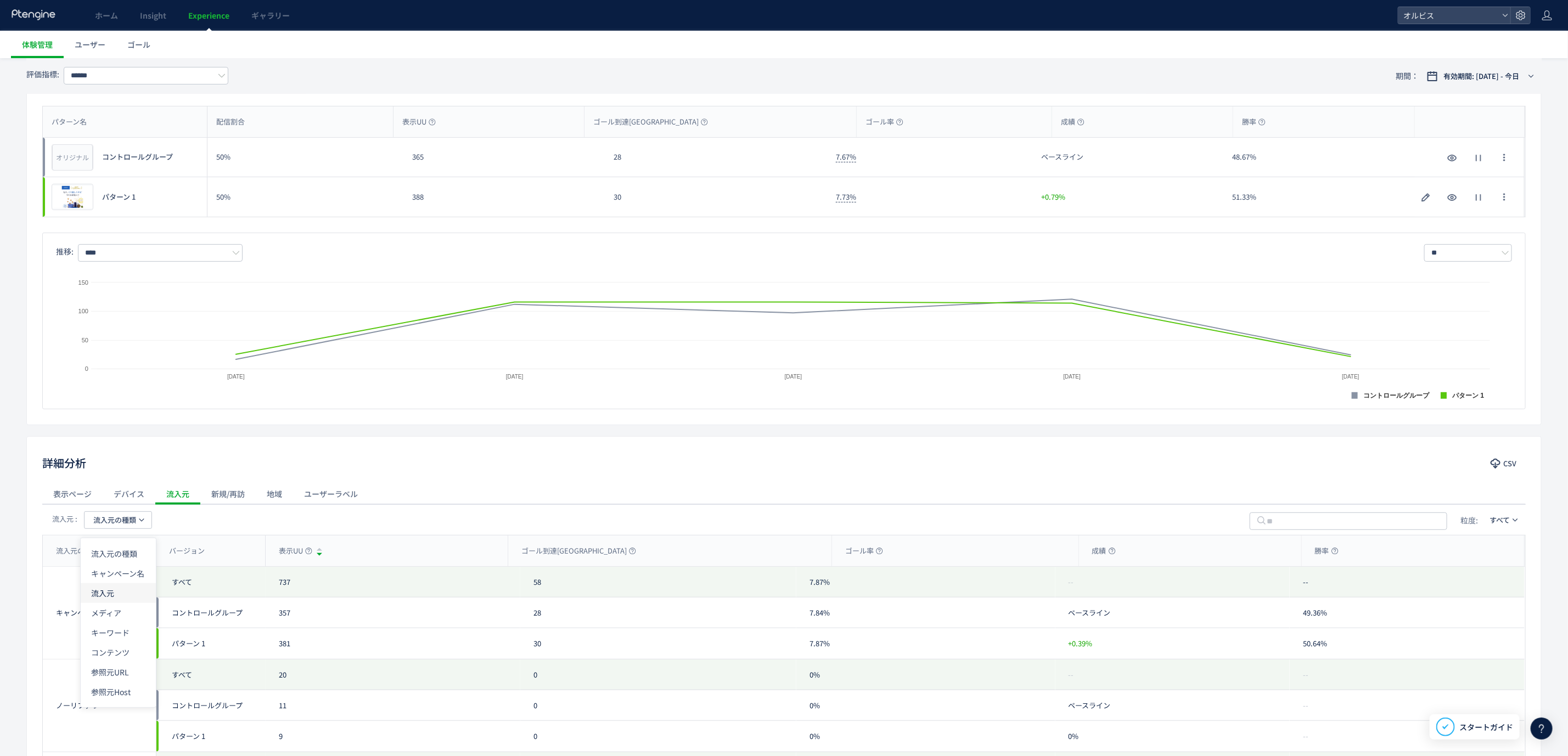 click on "流入元" 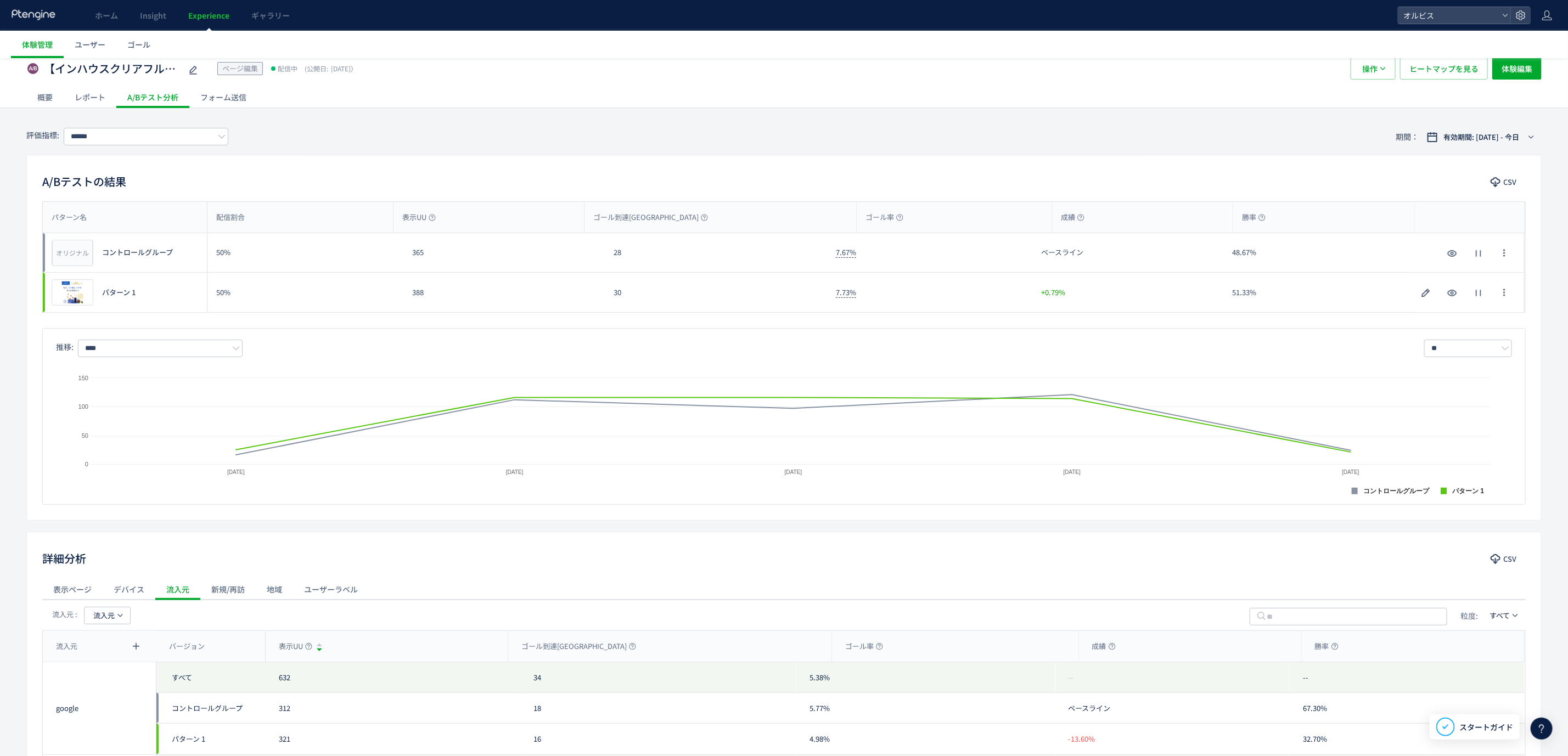 scroll, scrollTop: 0, scrollLeft: 0, axis: both 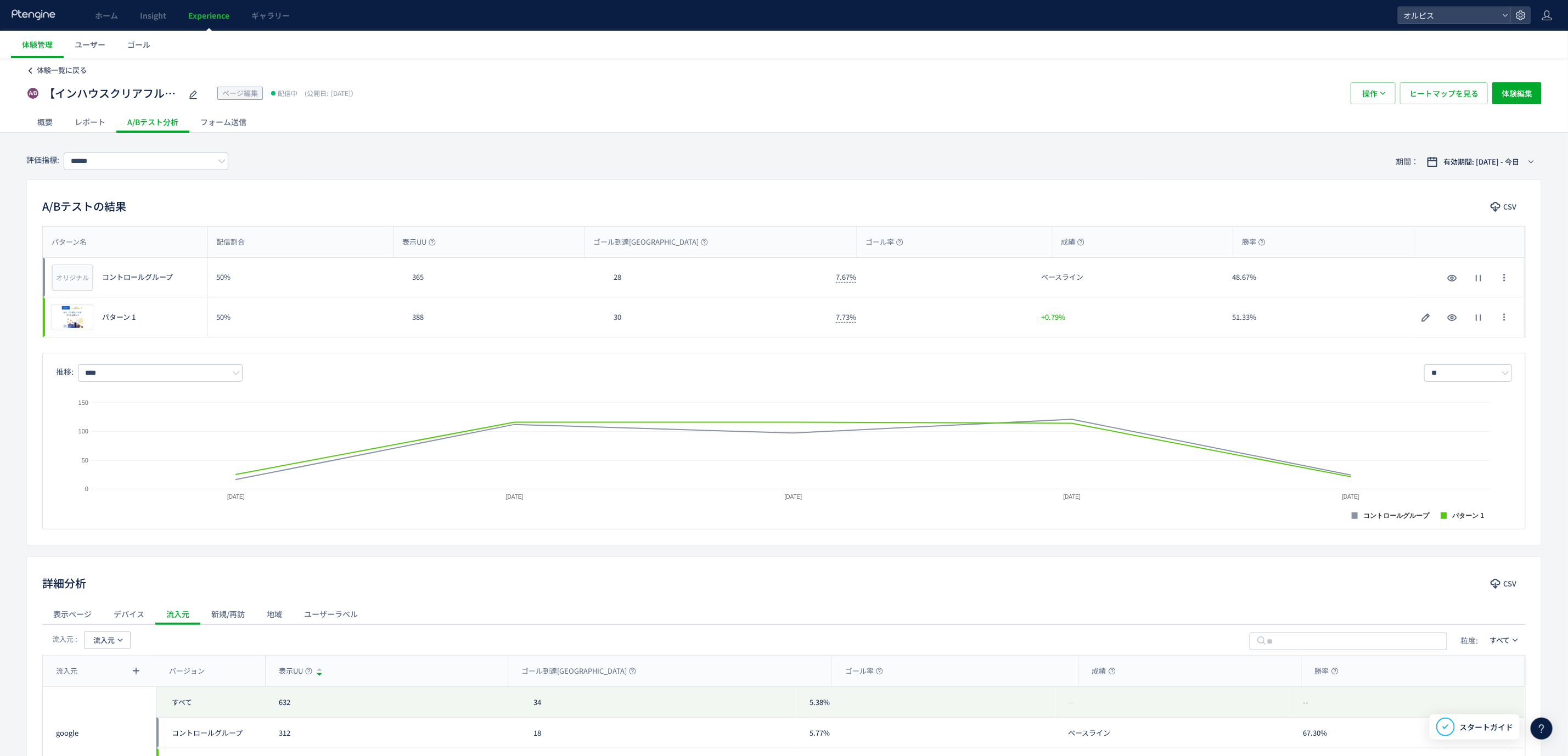 click on "体験一覧に戻る" 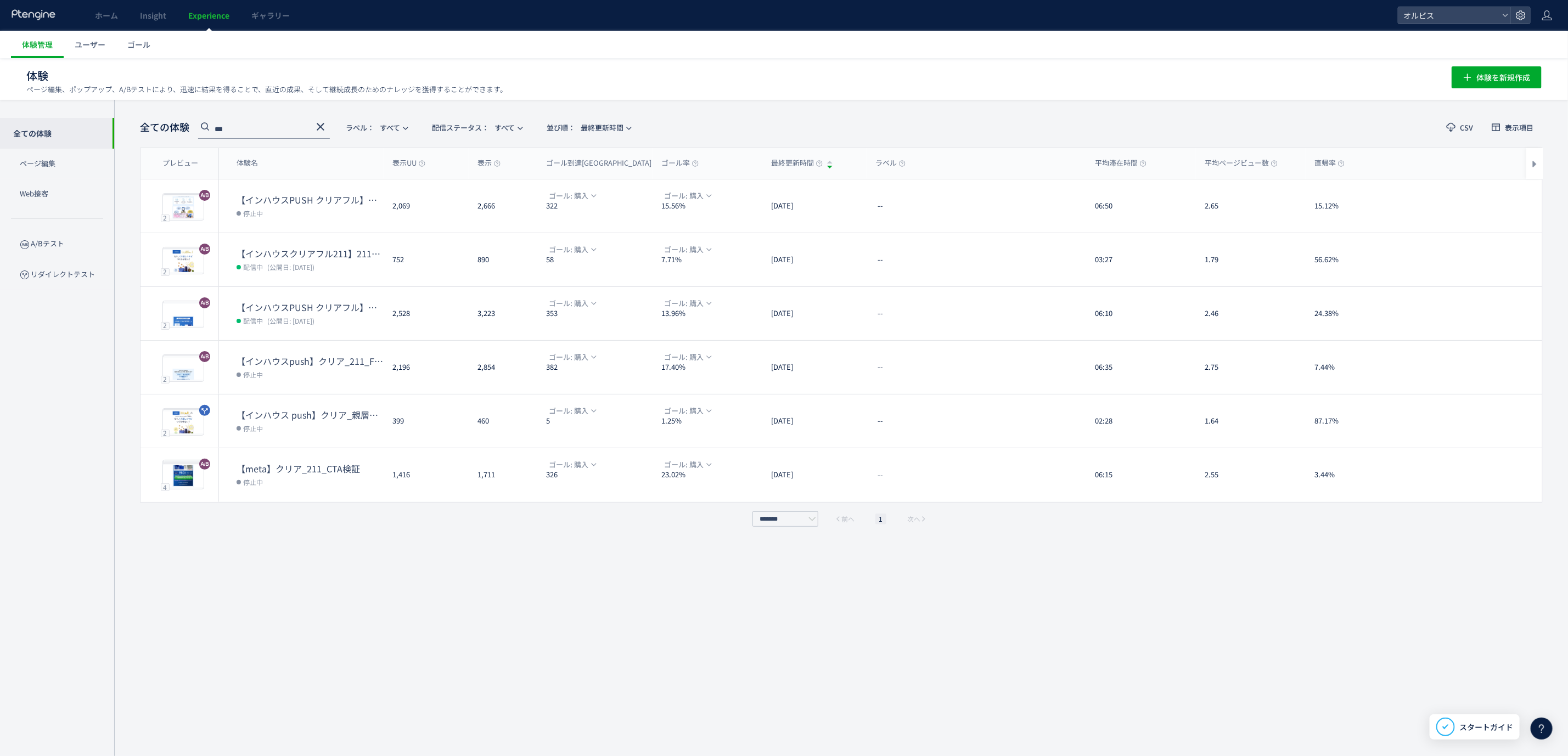 click on "***" 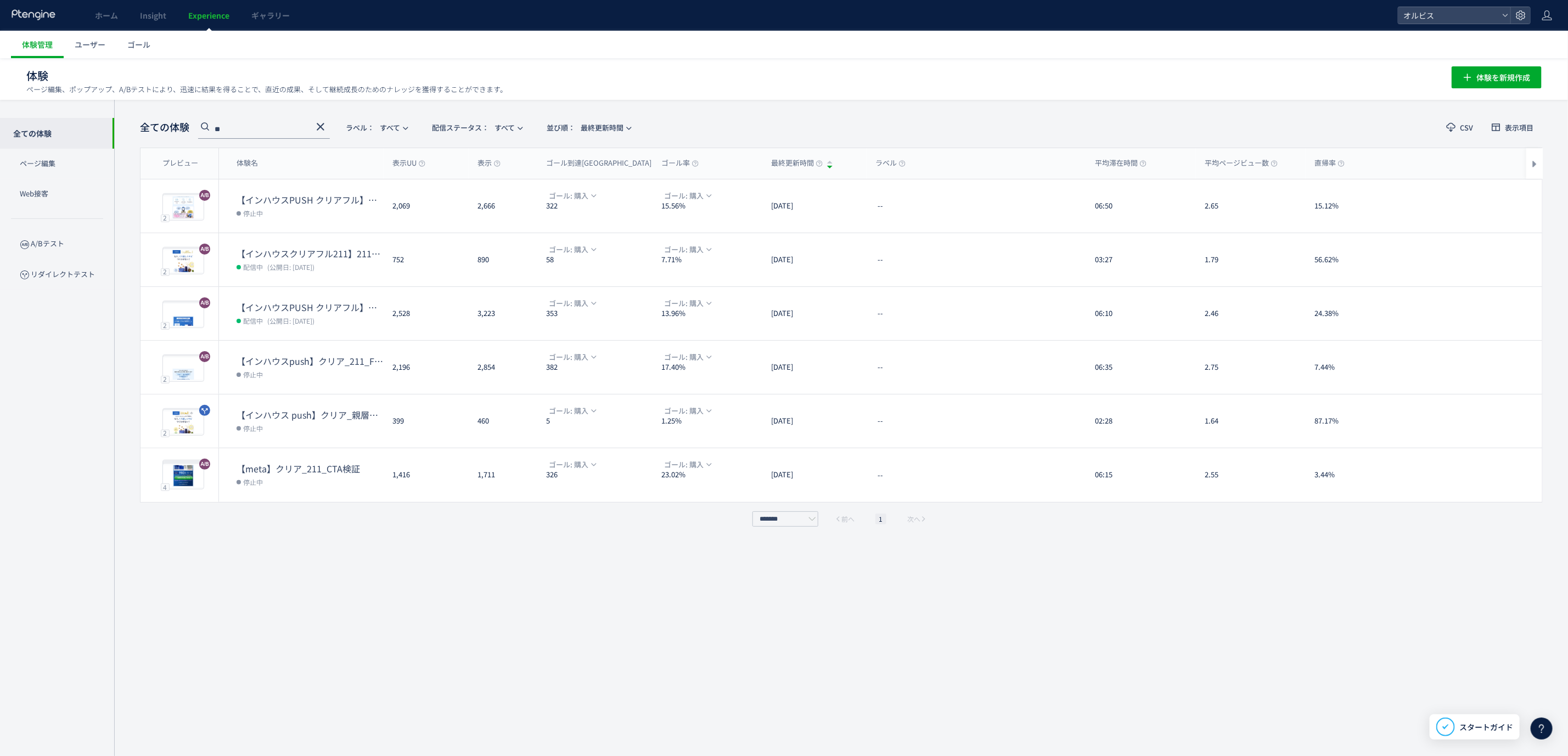 type on "*" 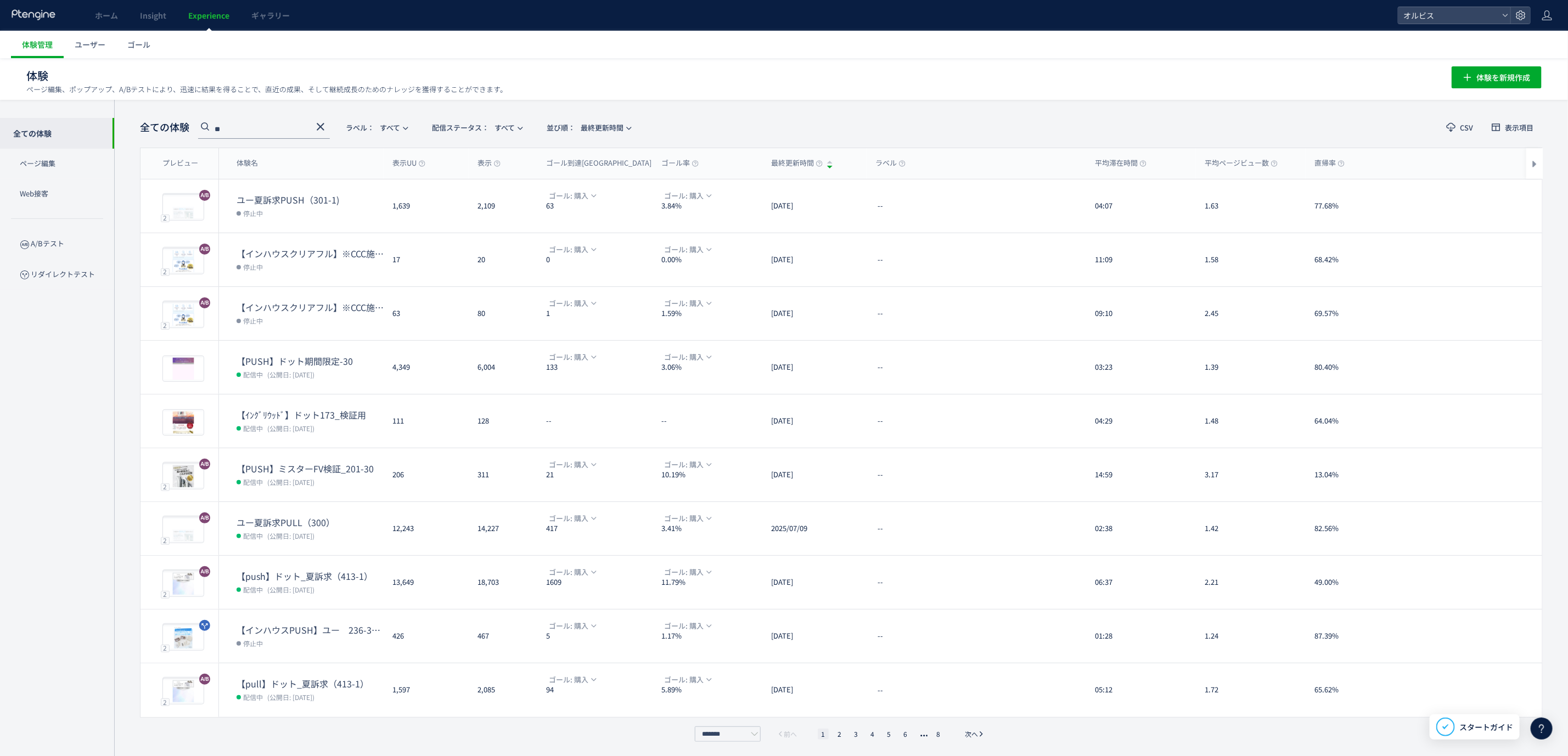 scroll, scrollTop: 0, scrollLeft: 0, axis: both 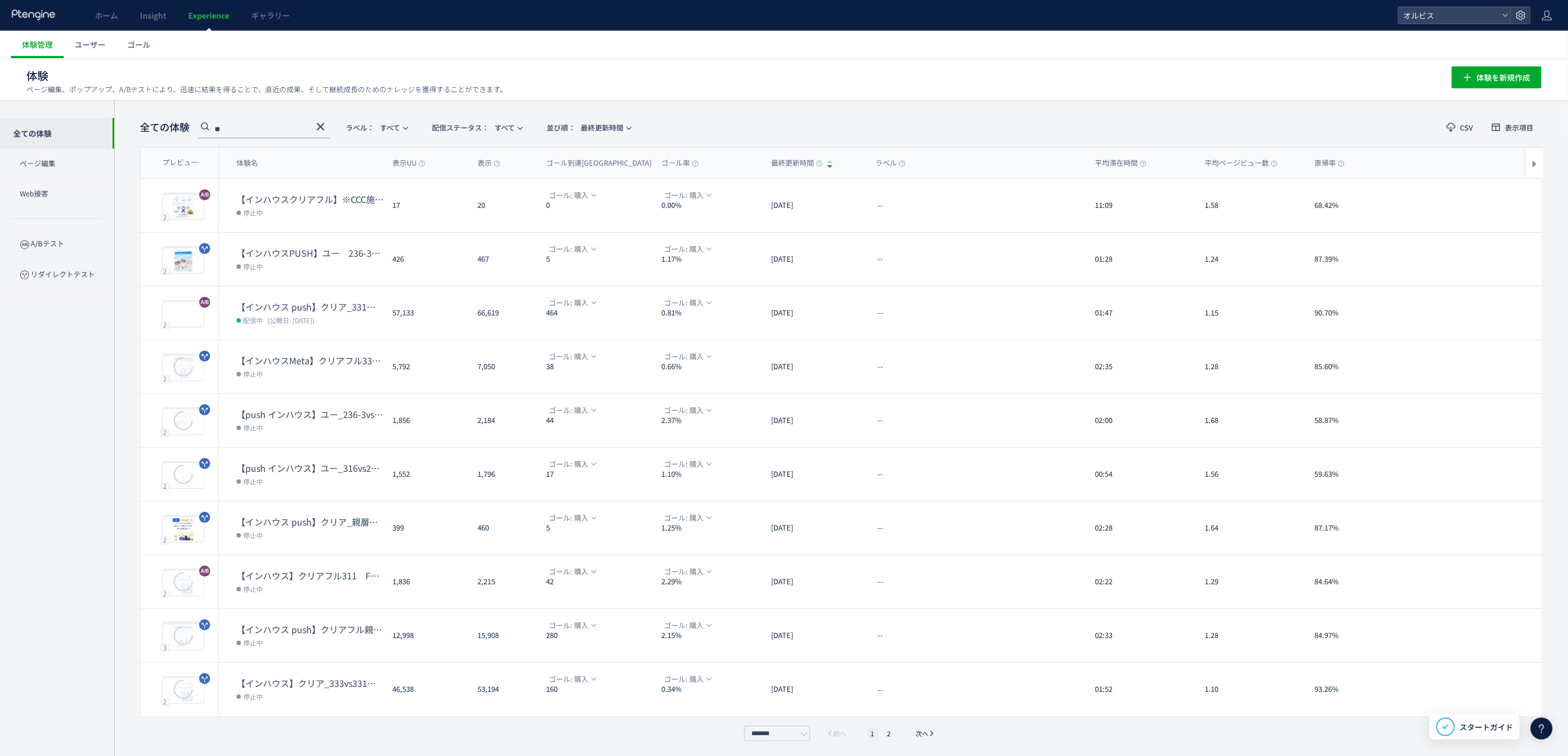 type on "***" 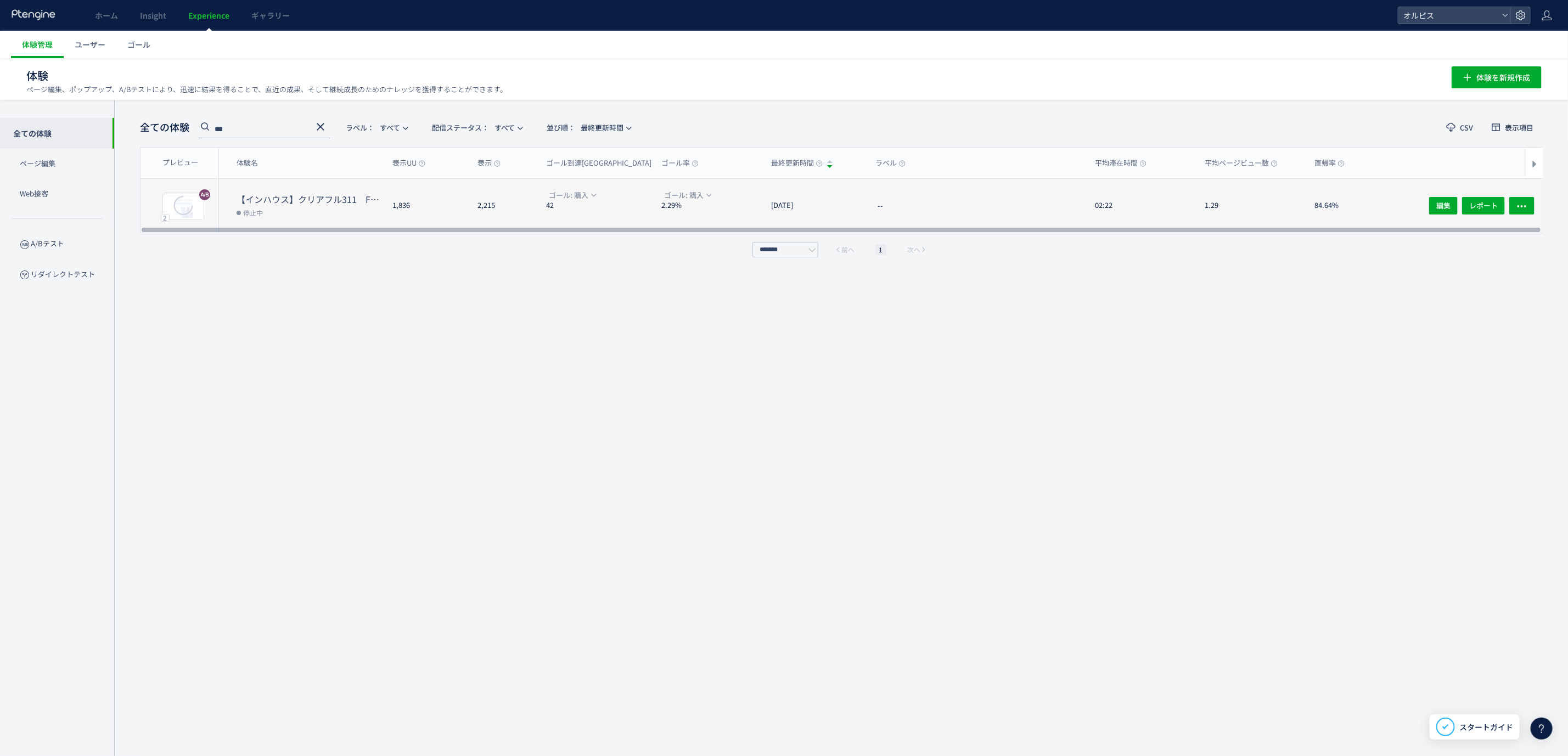 click on "停止中" at bounding box center [310, 213] 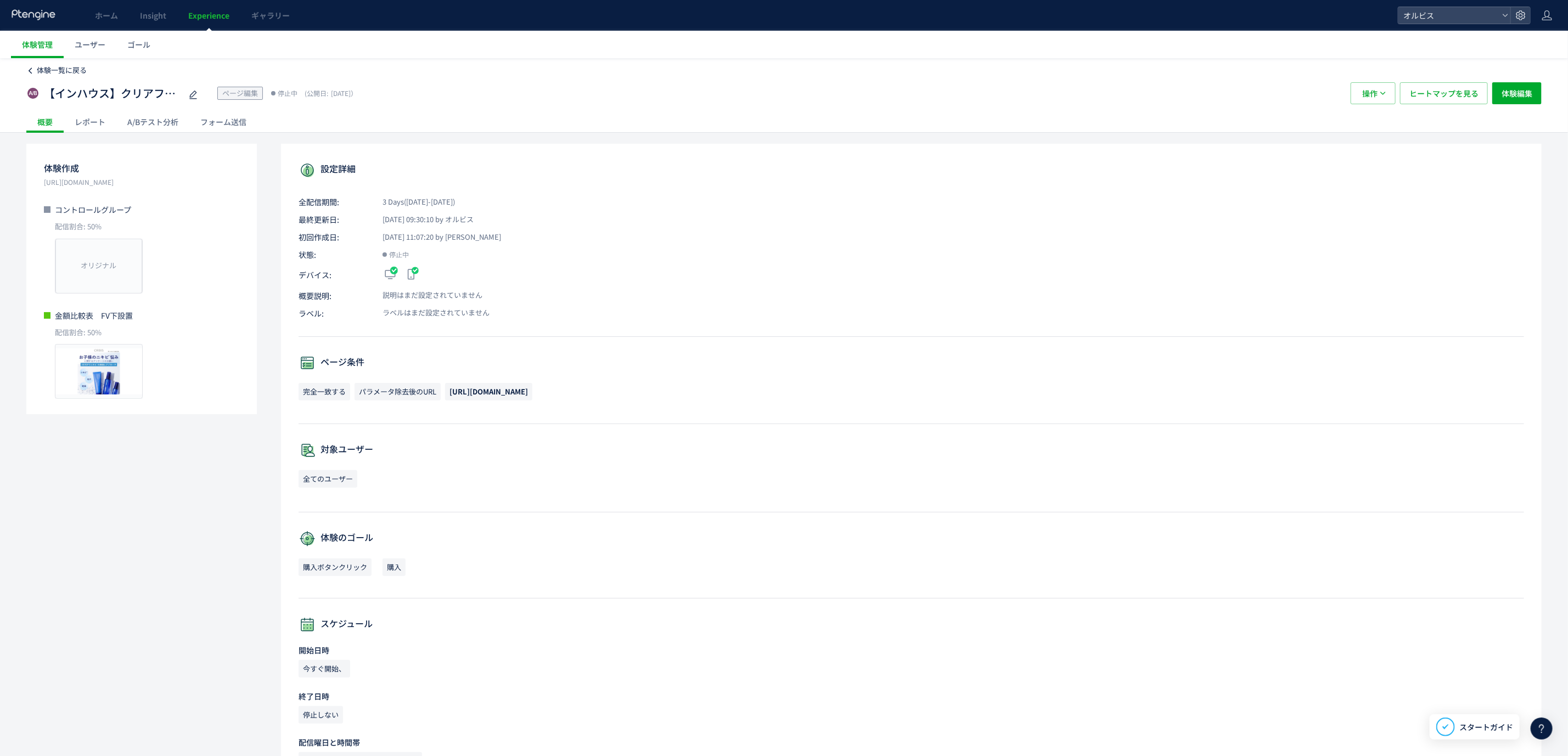 click on "体験一覧に戻る" 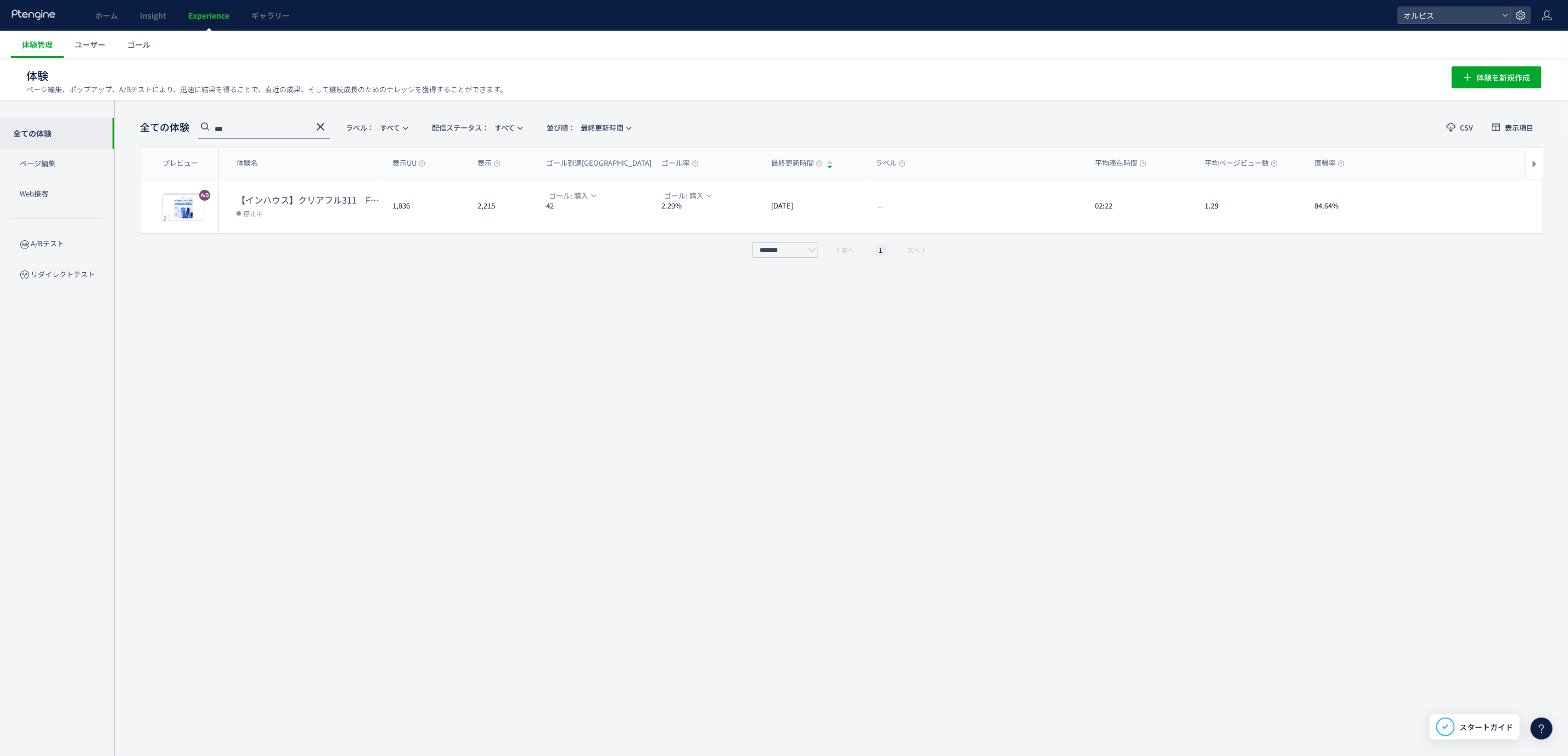 click on "***" 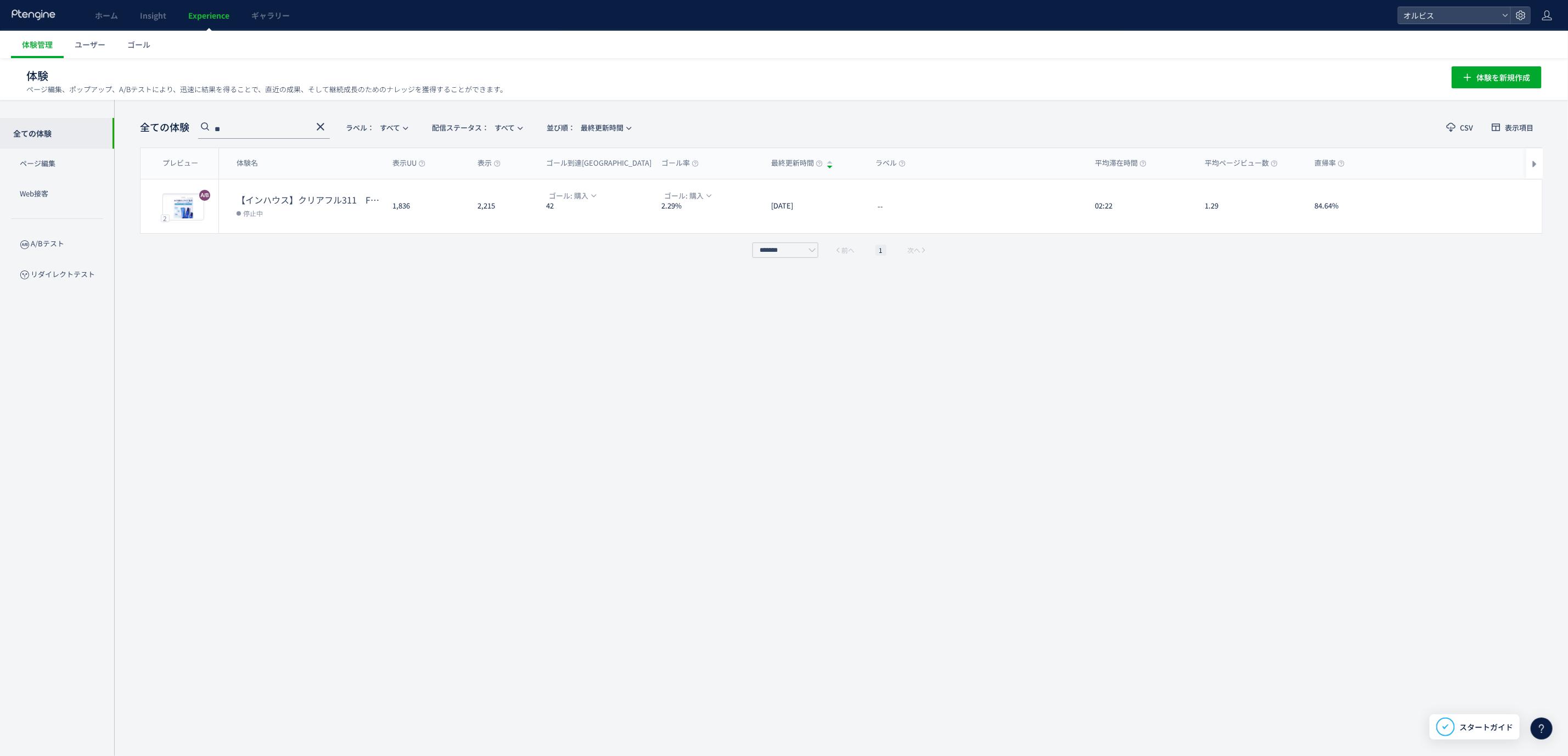 type on "*" 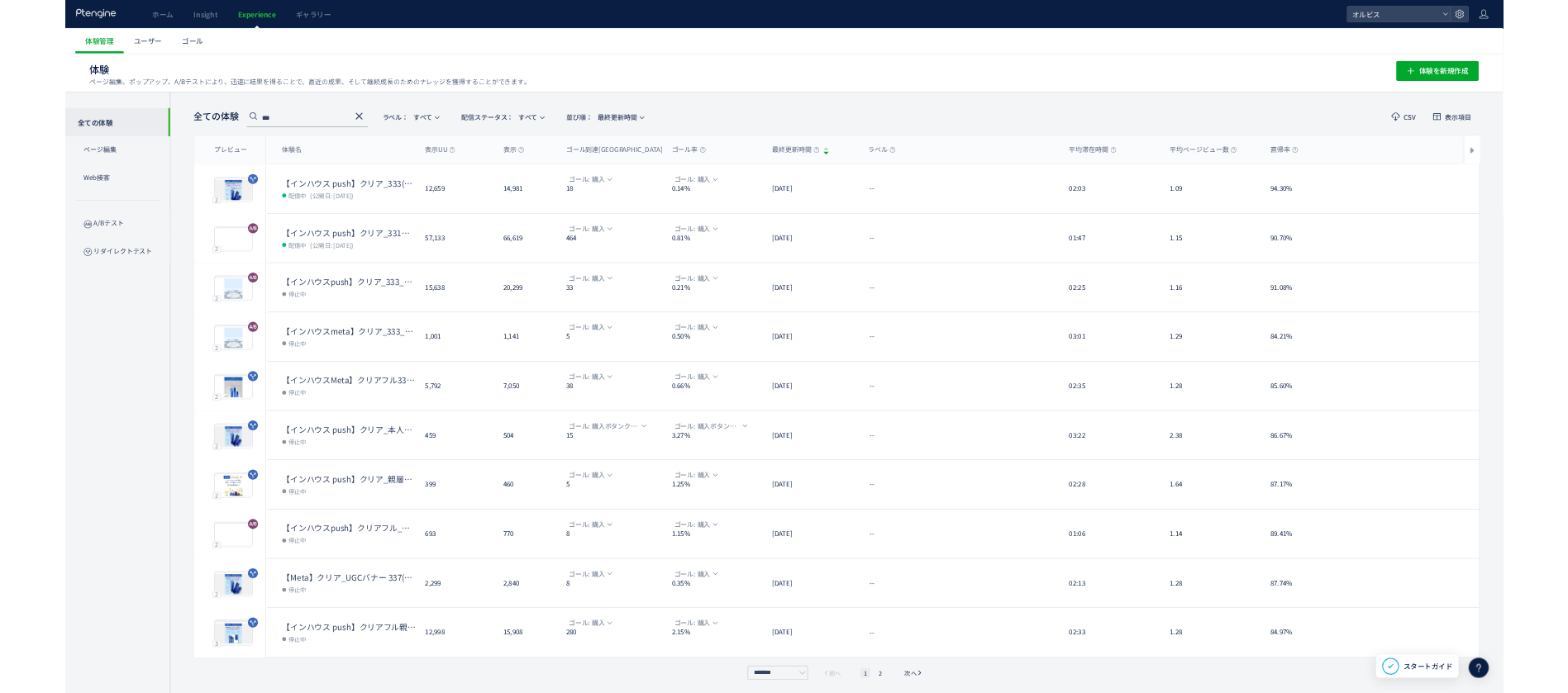 scroll, scrollTop: 0, scrollLeft: 0, axis: both 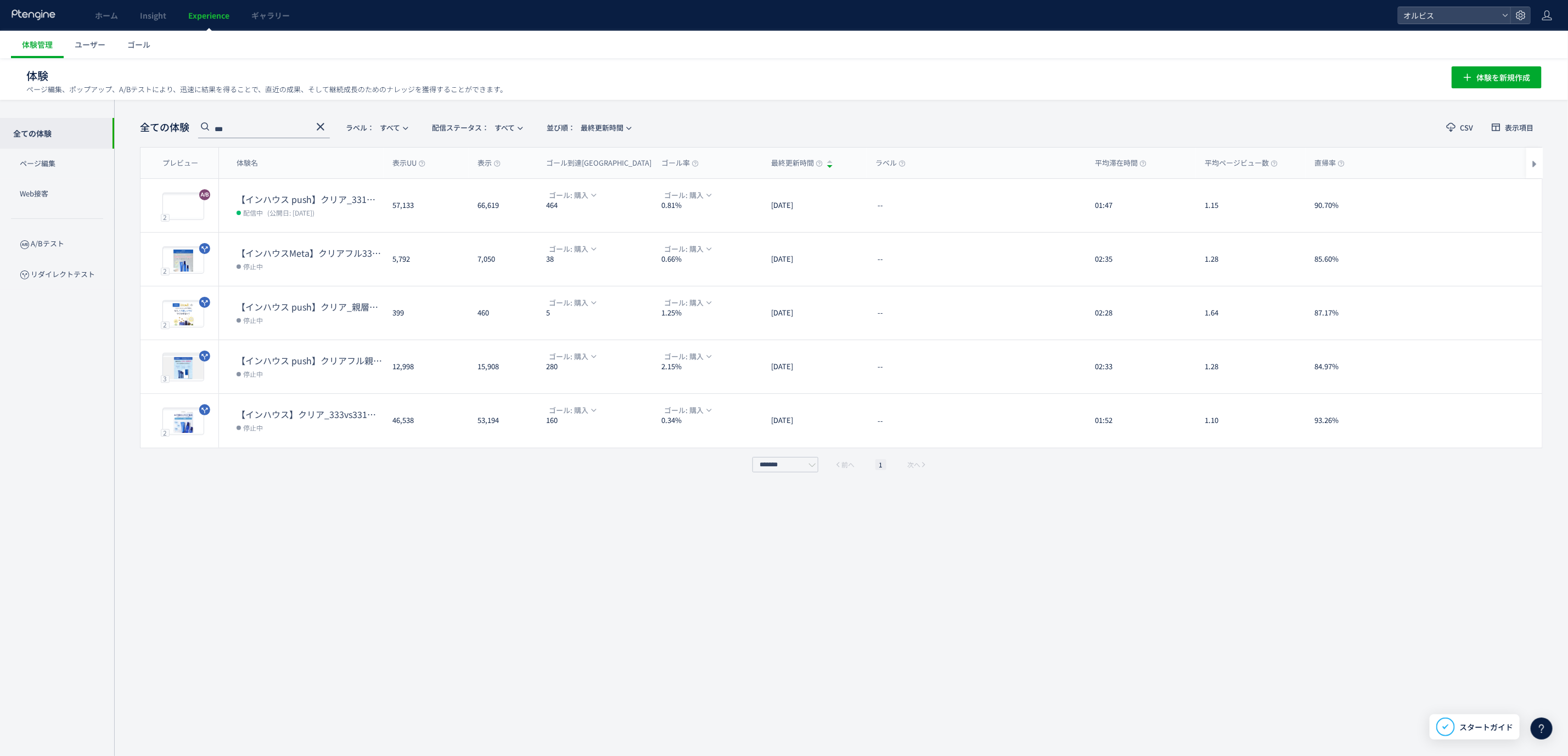 type on "***" 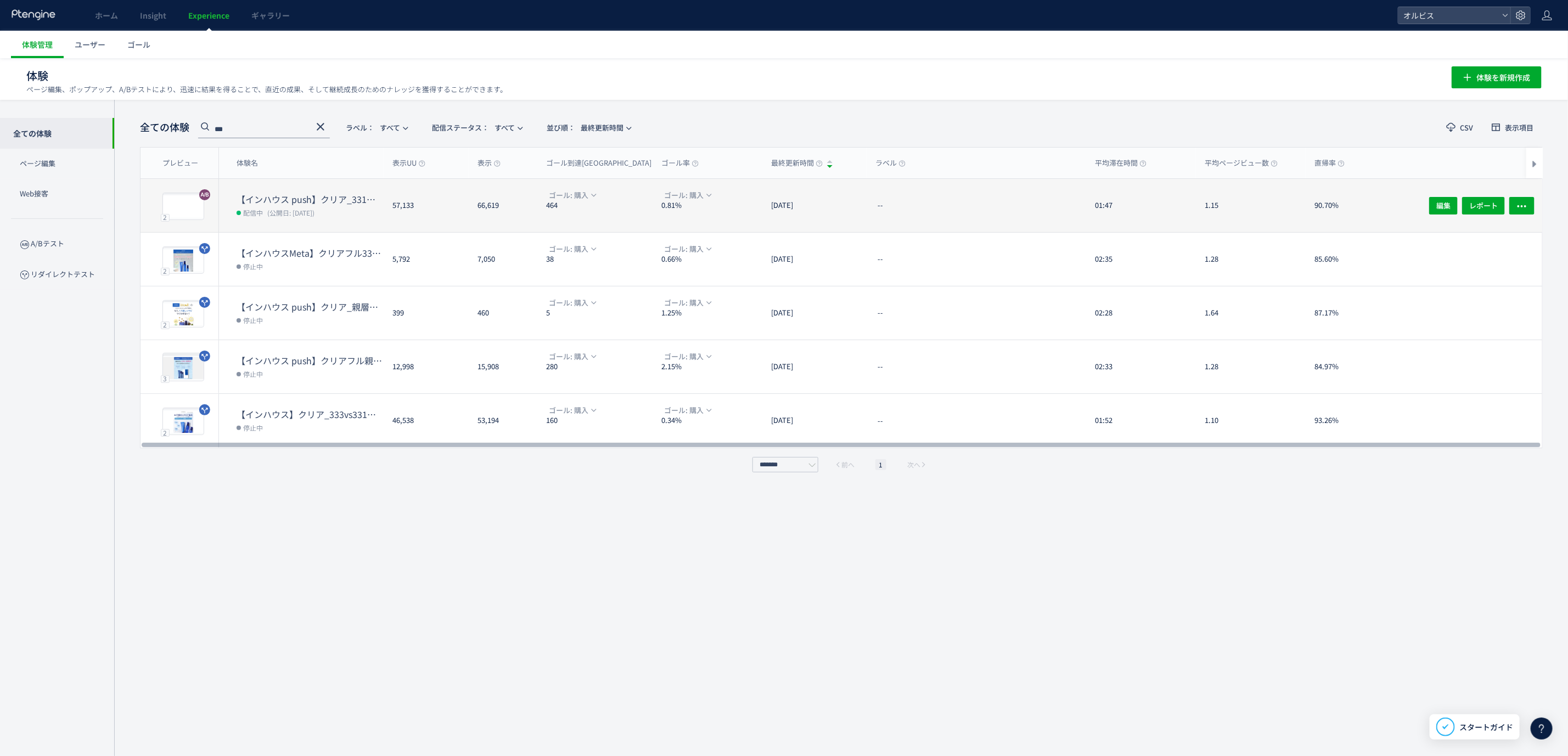 click on "【インハウス push】クリア_331（FV検証）" at bounding box center (310, 199) 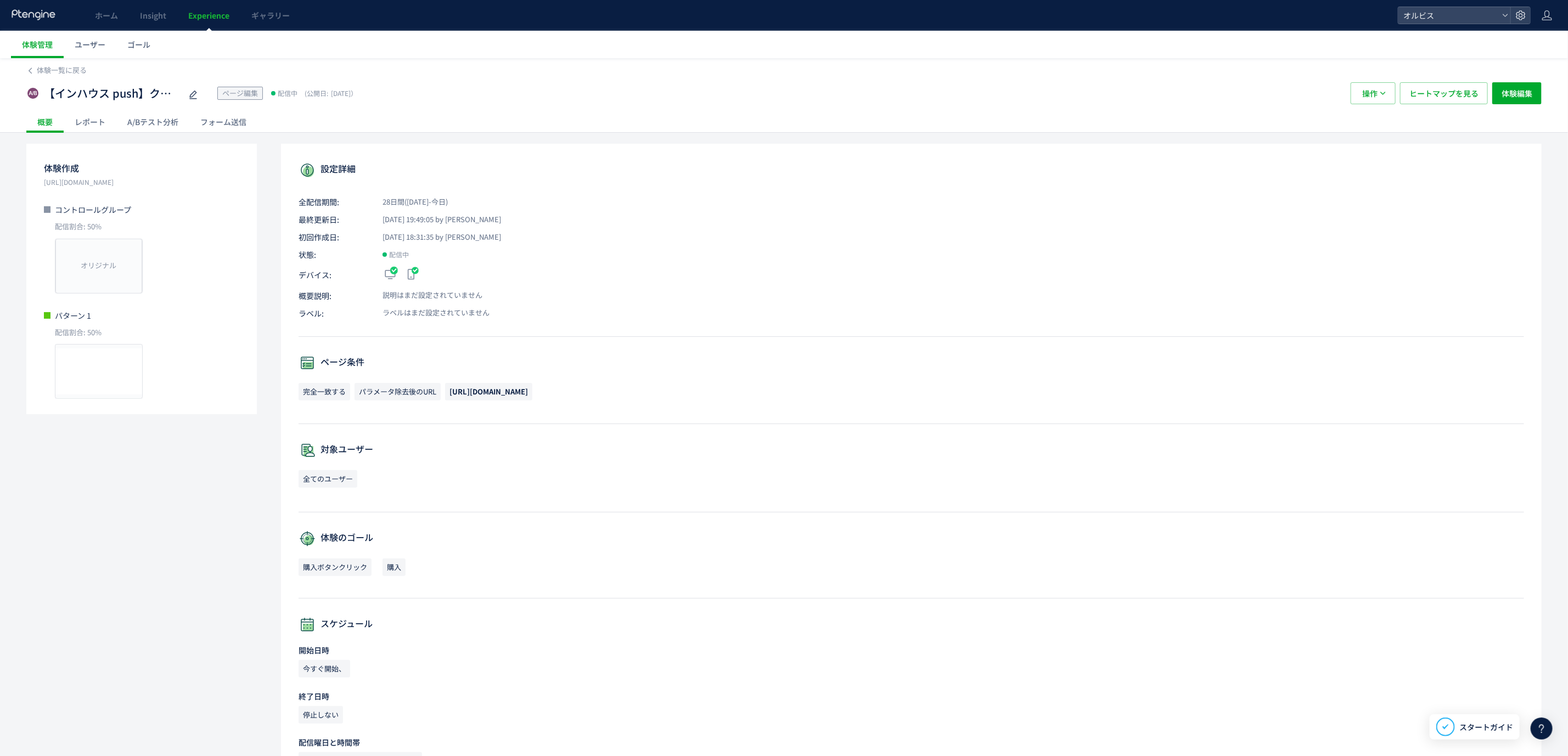 click on "A/Bテスト分析" 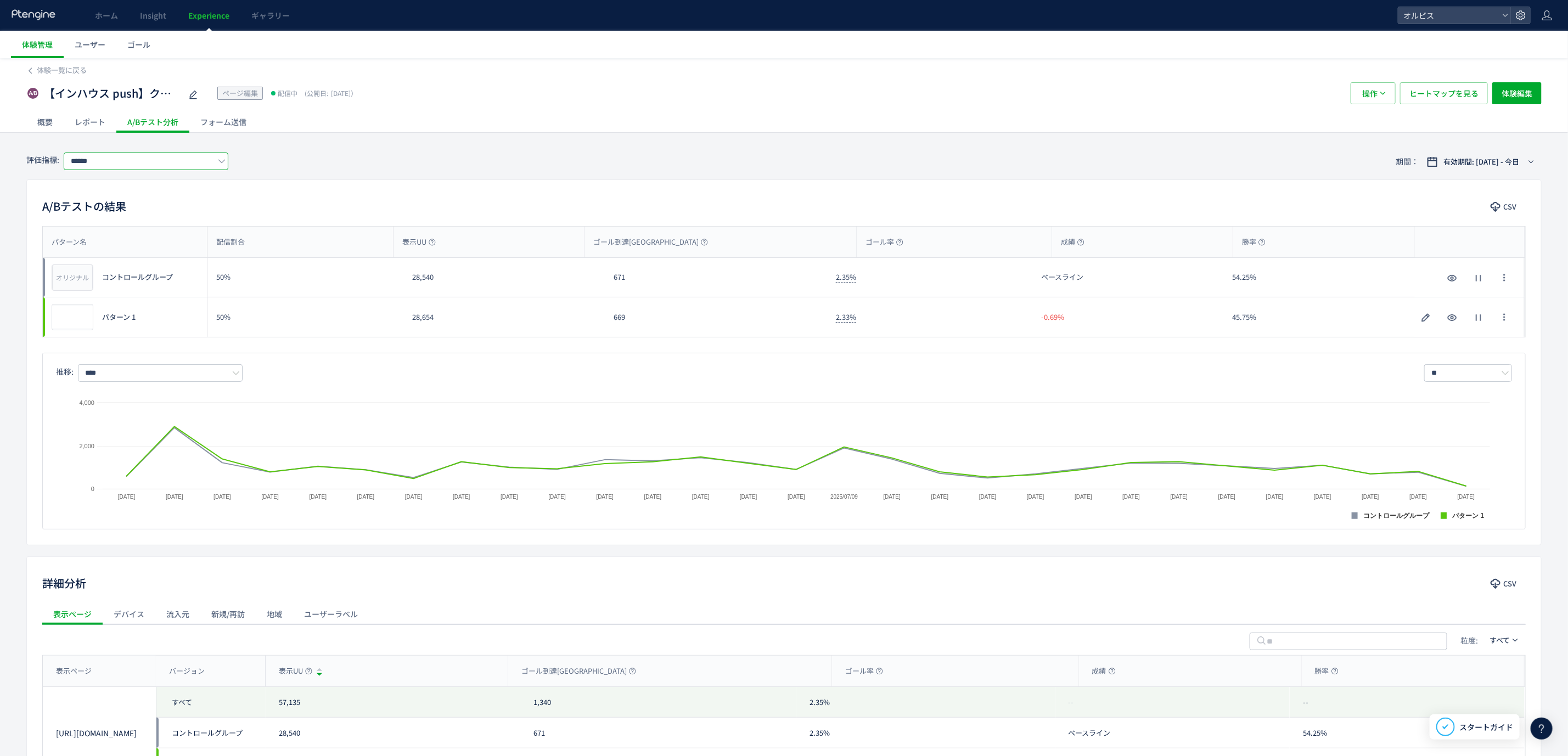 click on "******" 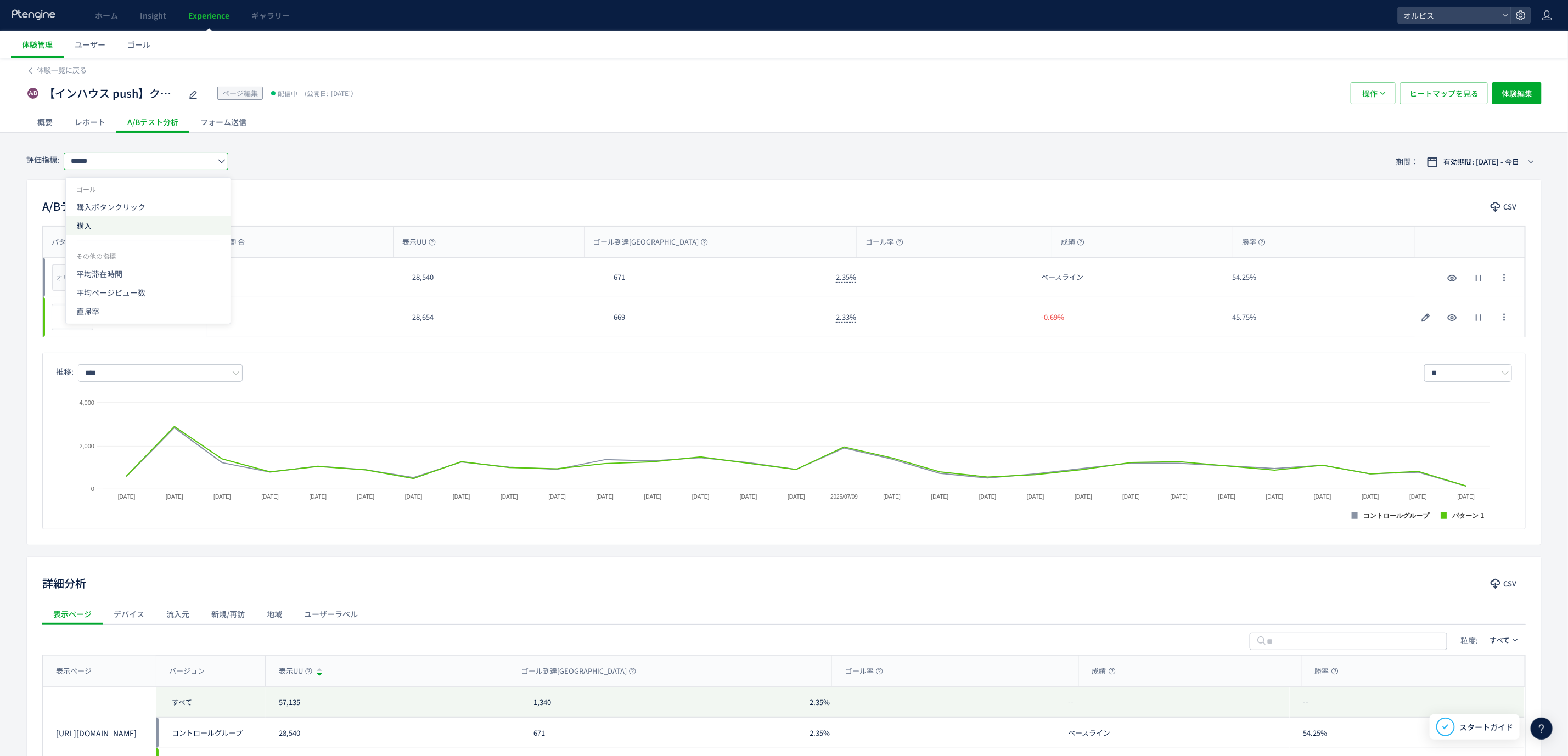 click on "購入" 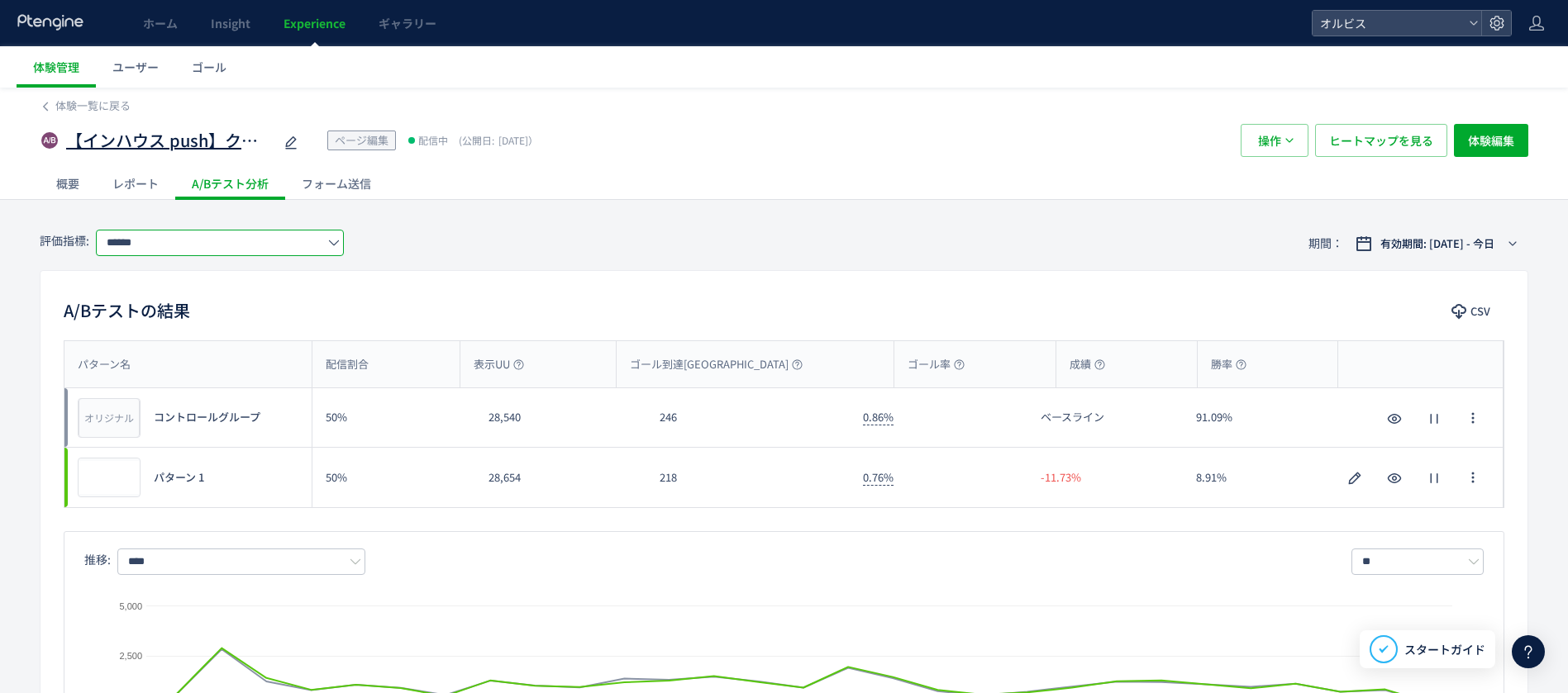 click on "【インハウス push】クリア_331（FV検証）" at bounding box center [169, 140] 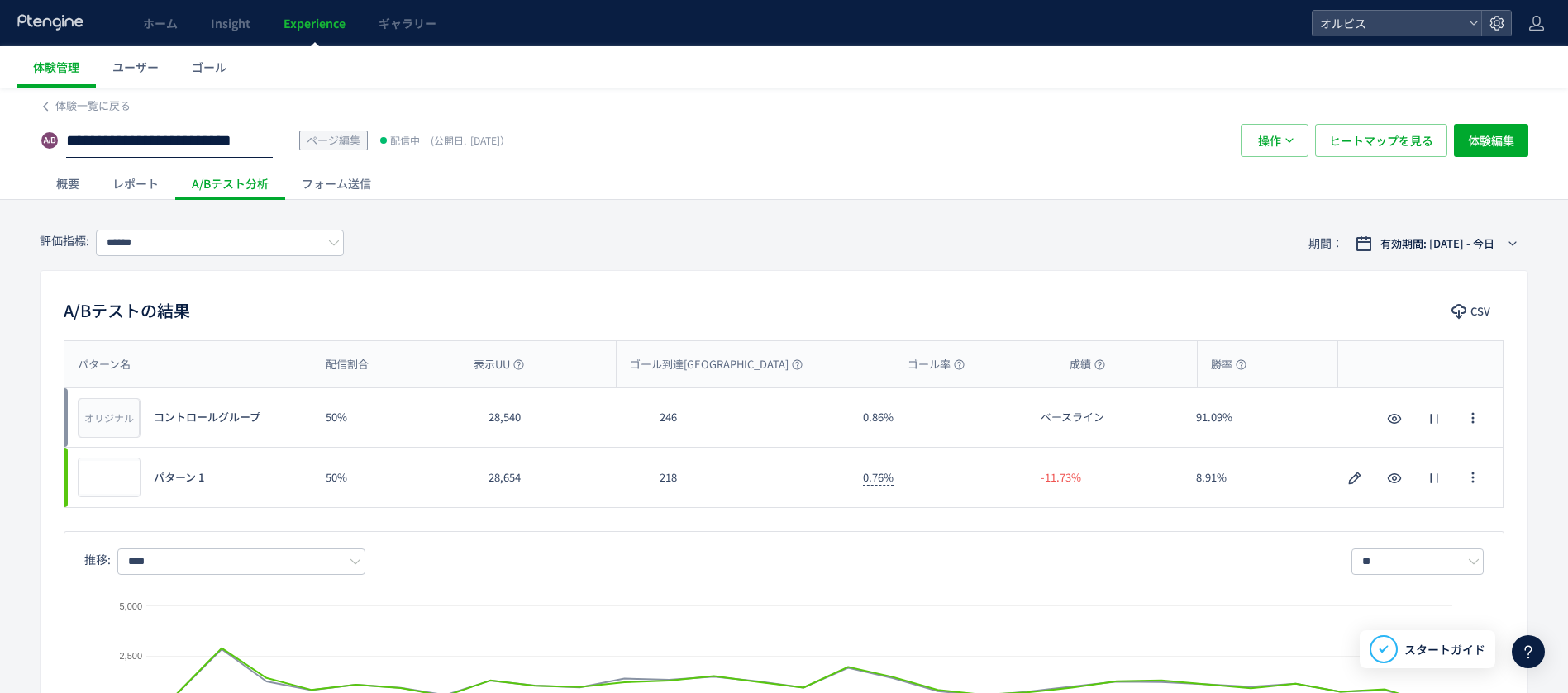 click on "**********" 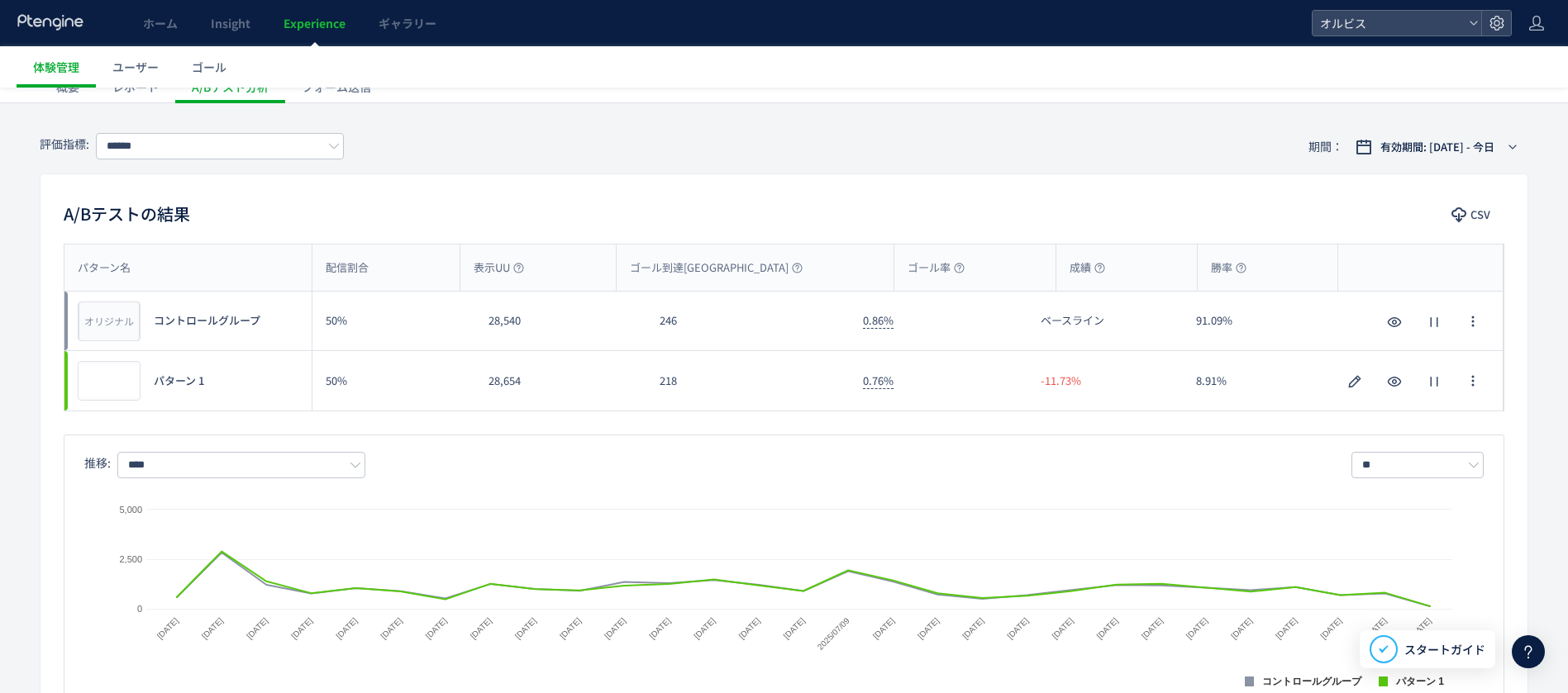 scroll, scrollTop: 0, scrollLeft: 0, axis: both 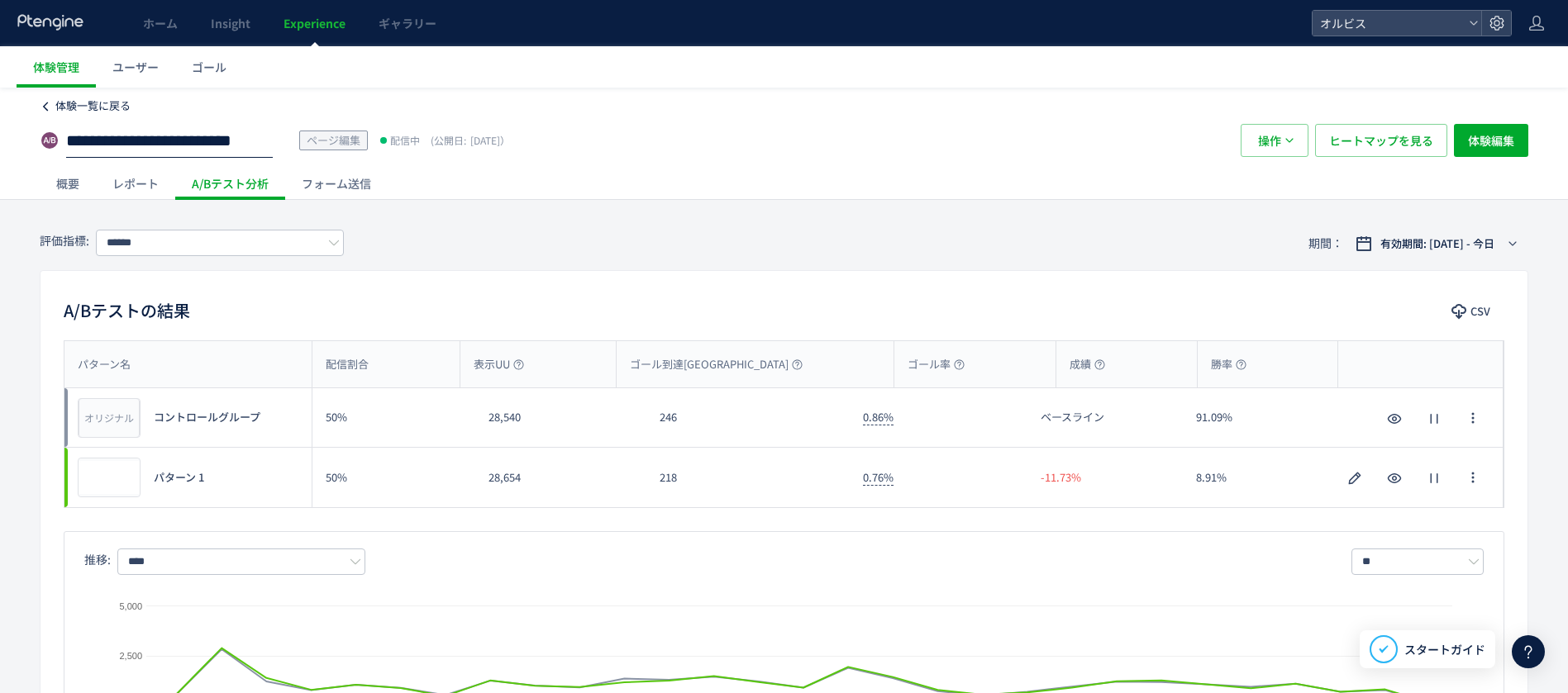 click on "体験一覧に戻る" 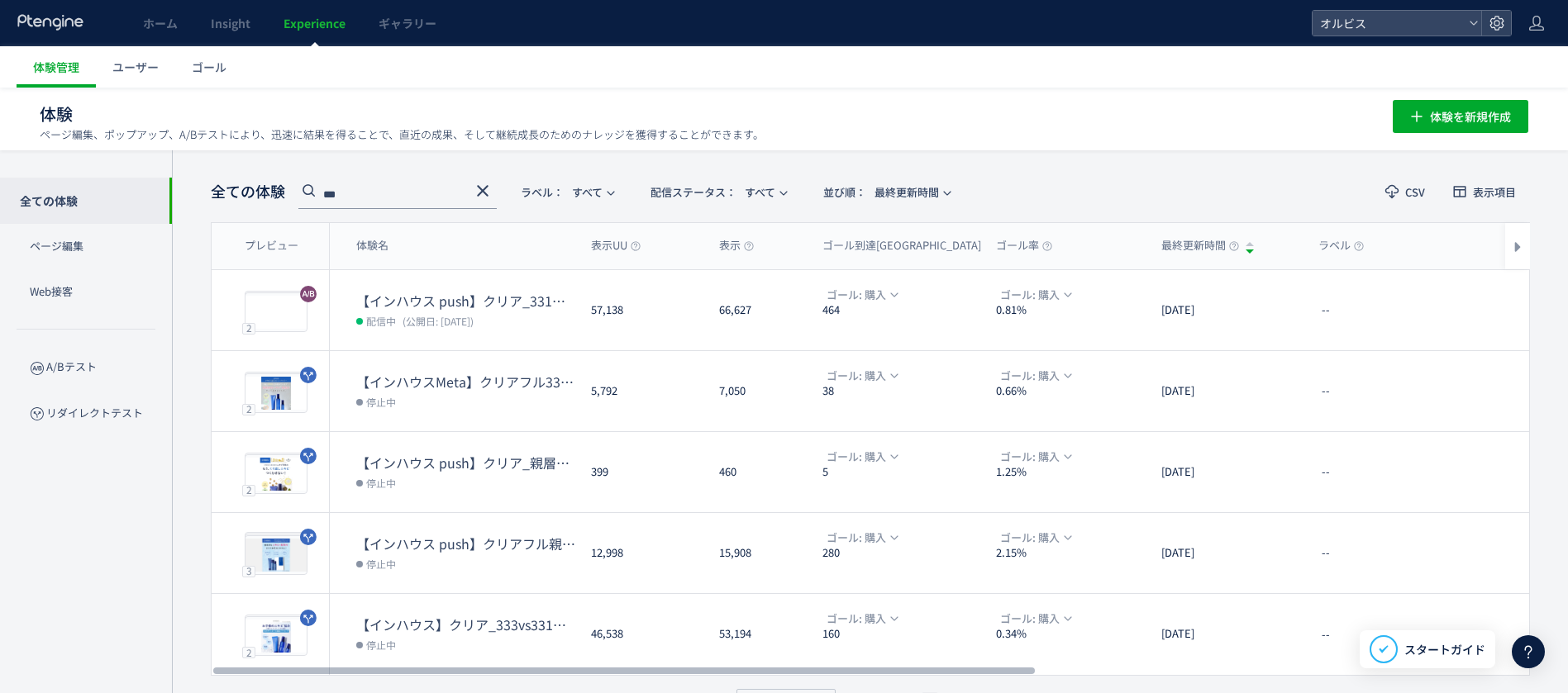 click on "***" 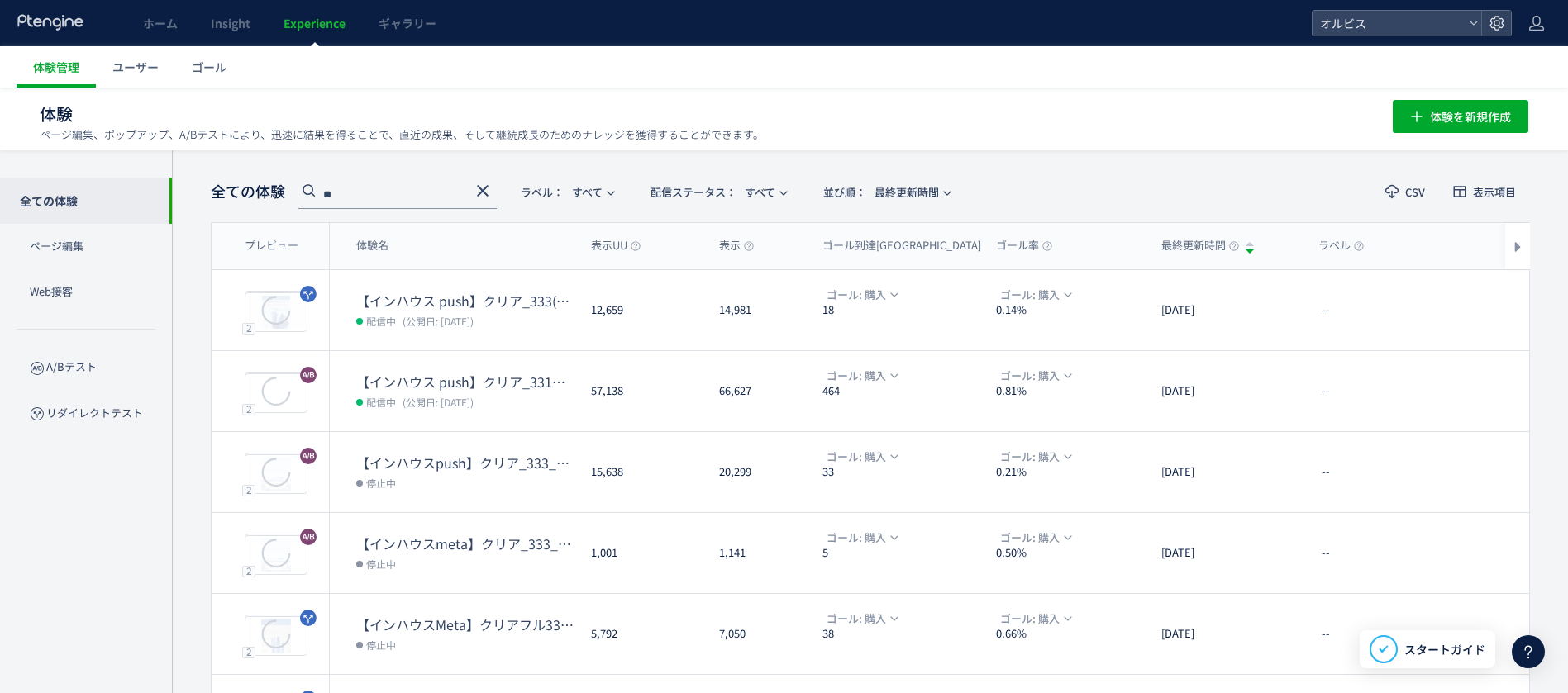 type on "*" 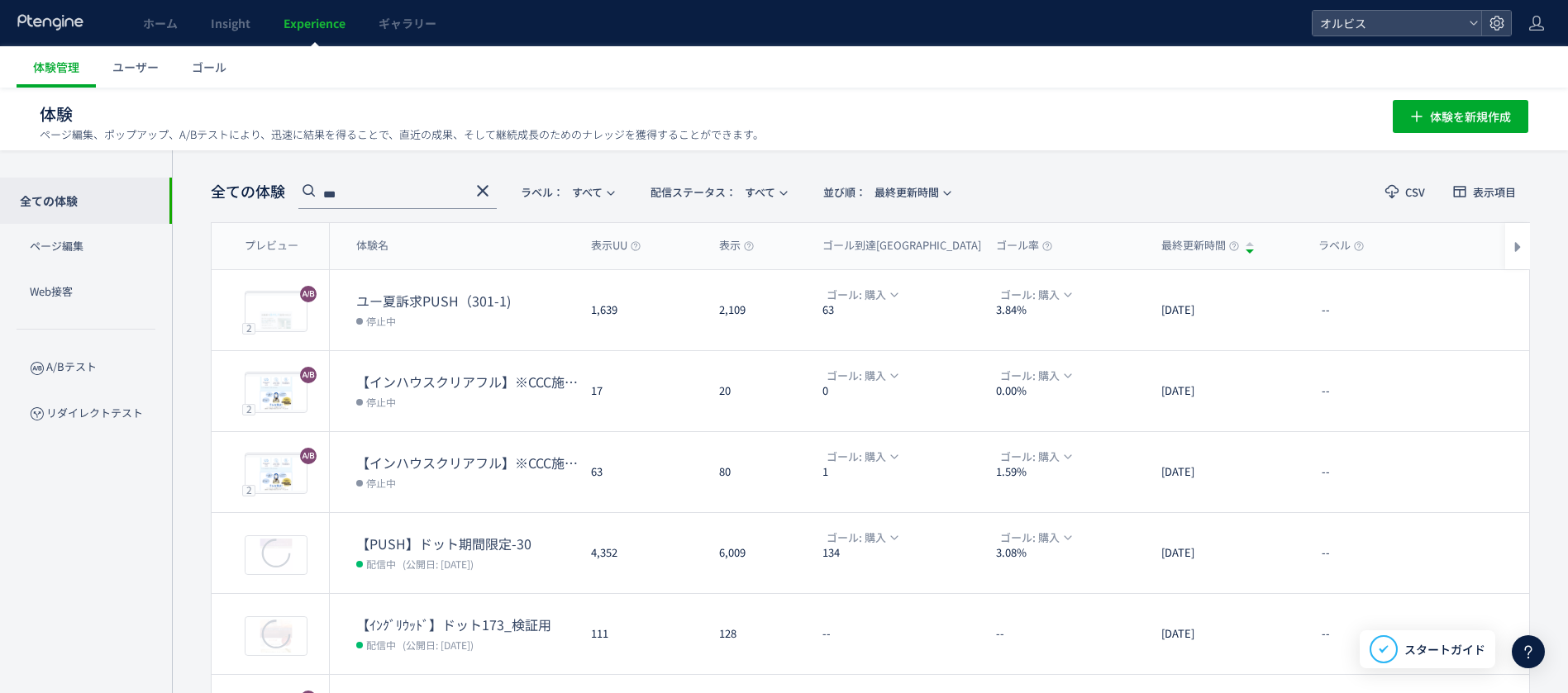 scroll, scrollTop: 0, scrollLeft: 0, axis: both 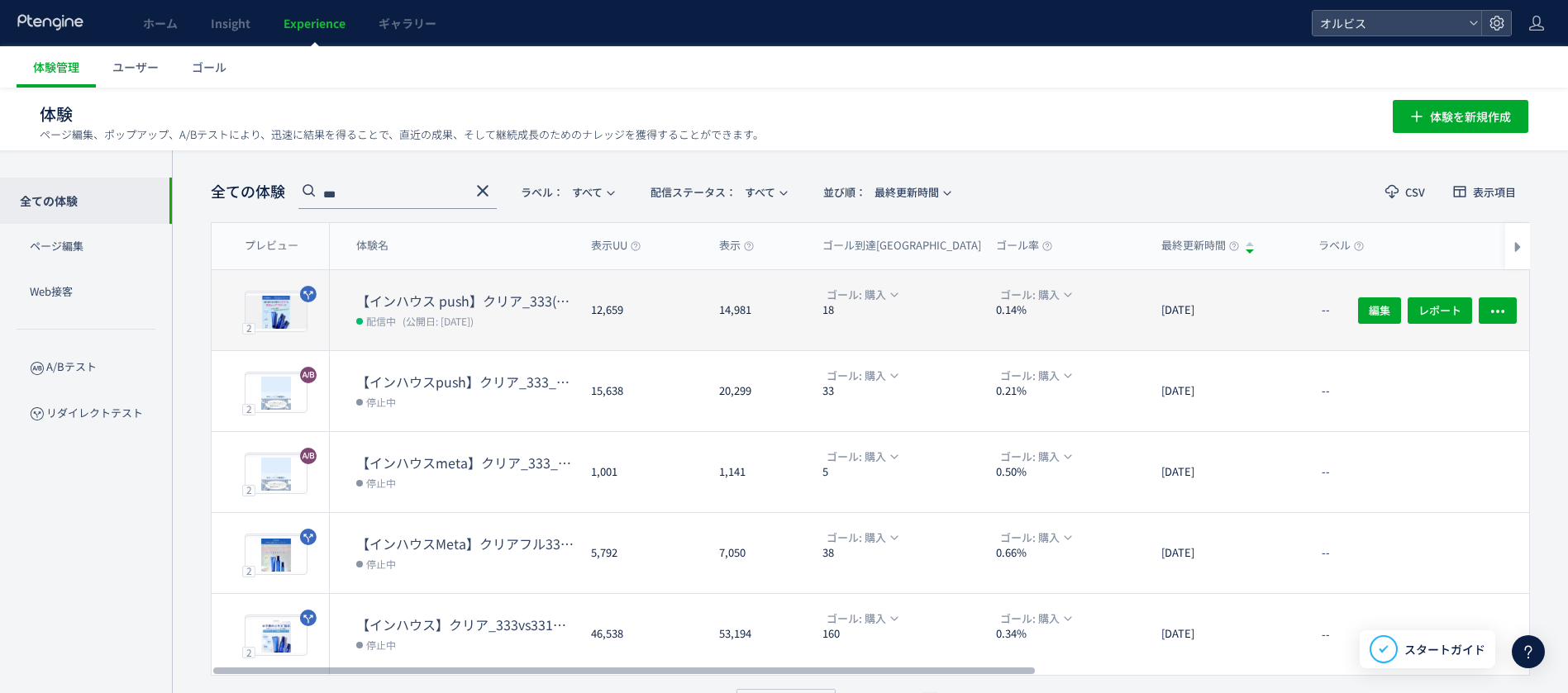 type on "***" 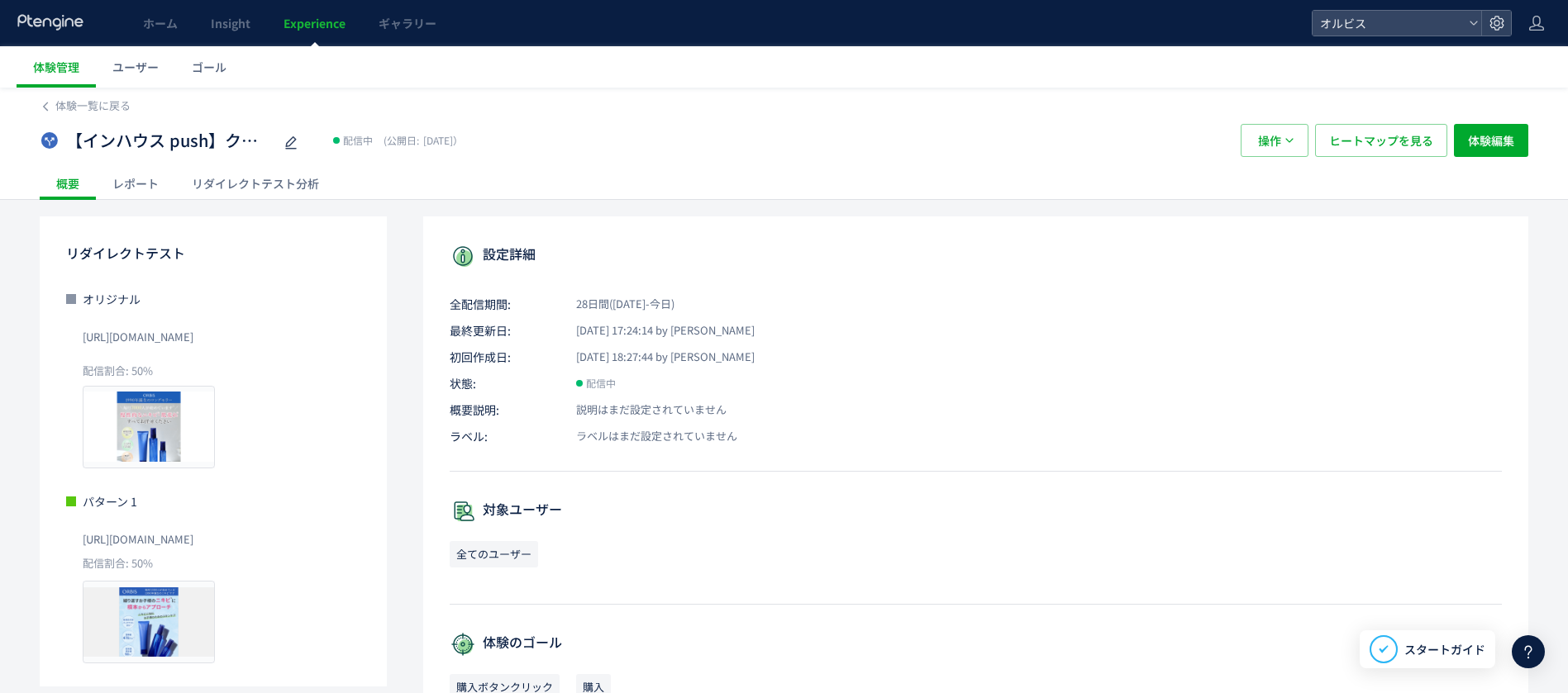 click on "【インハウス push】クリア_333(記事アンケ)vs345（記事BU） 配信中 (公開日:  [DATE]）  操作 ヒートマップを見る 体験編集" at bounding box center [784, 140] 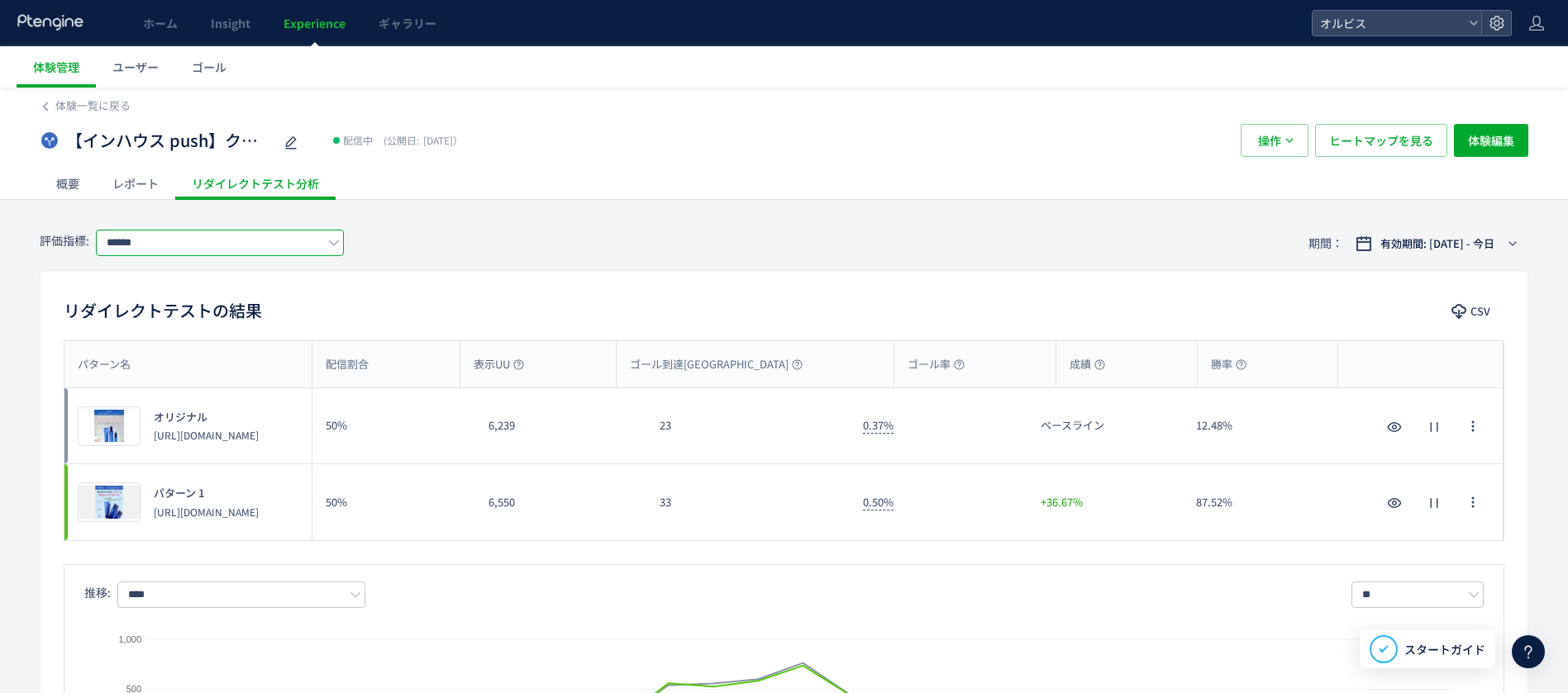 click on "******" 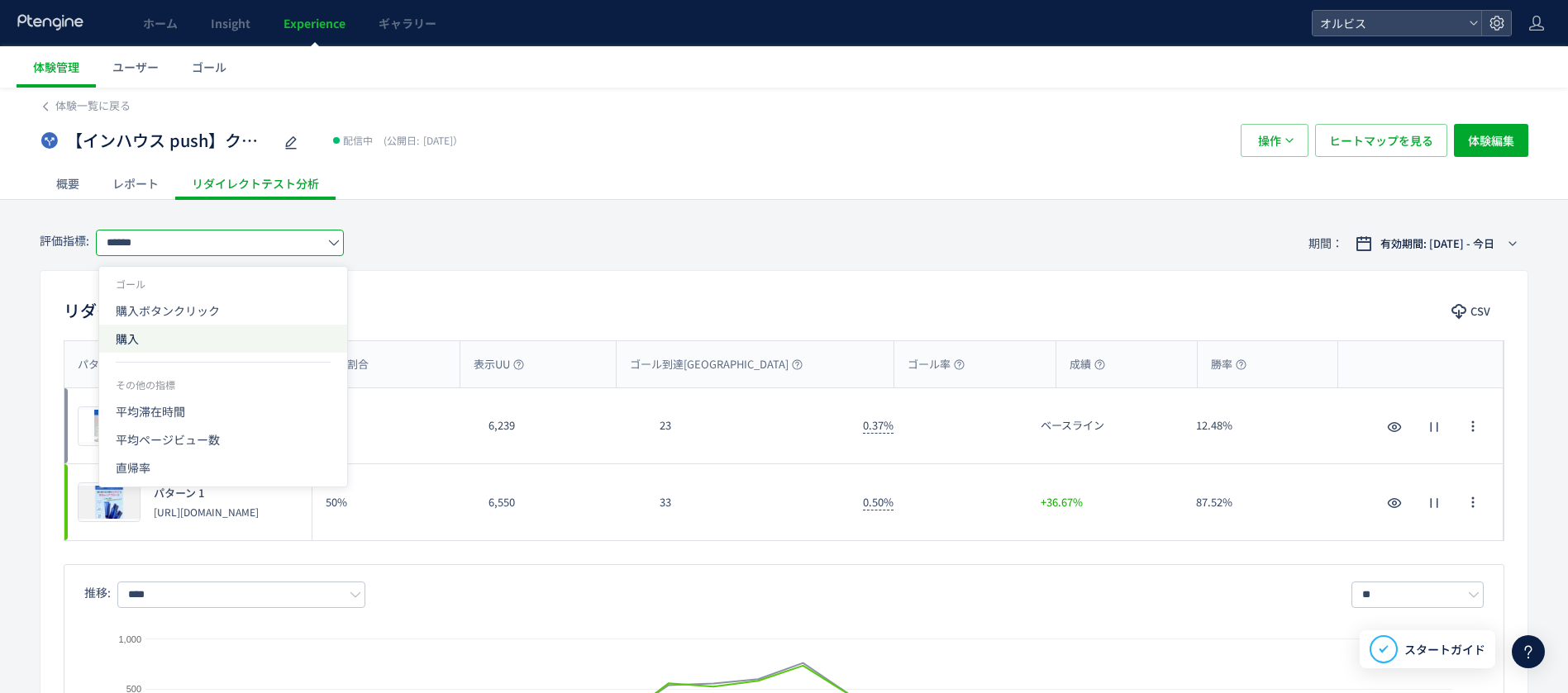 click on "購入" 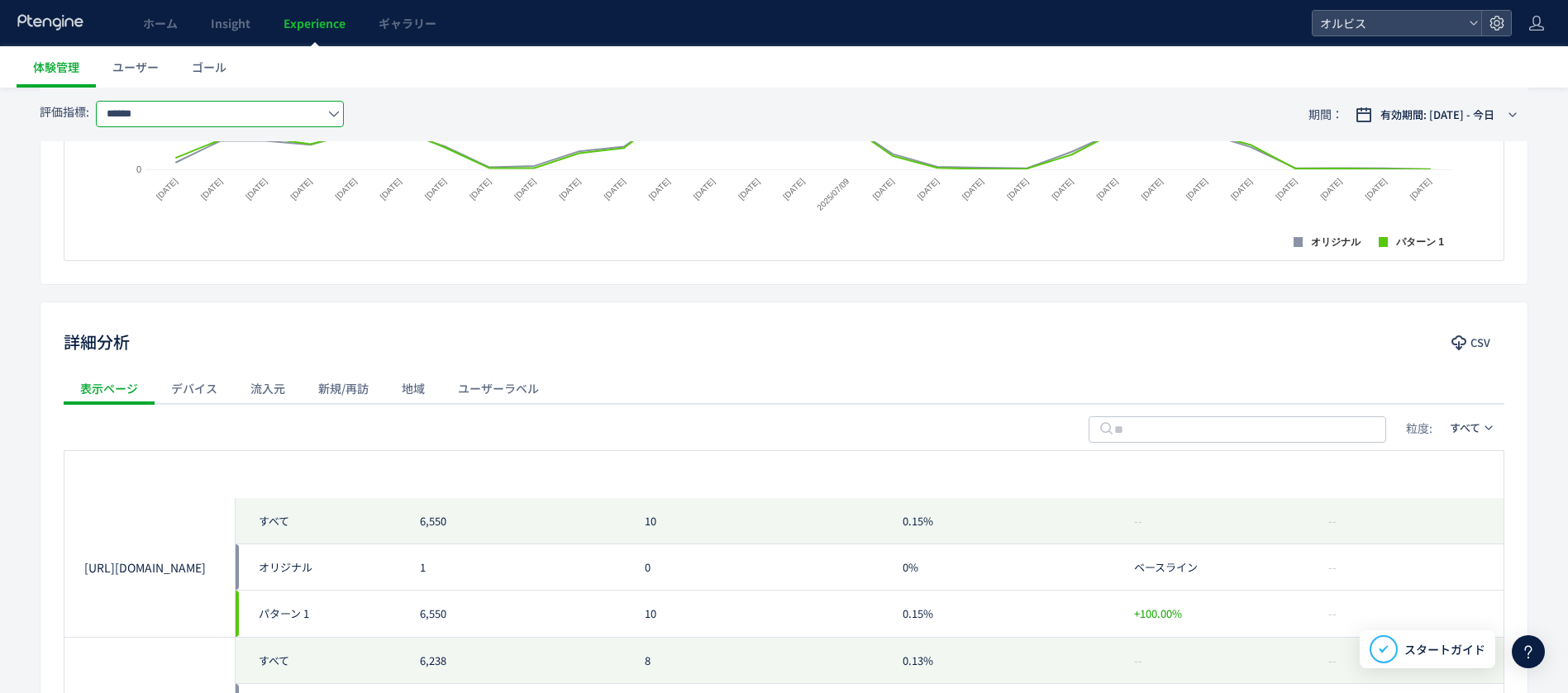 scroll, scrollTop: 794, scrollLeft: 0, axis: vertical 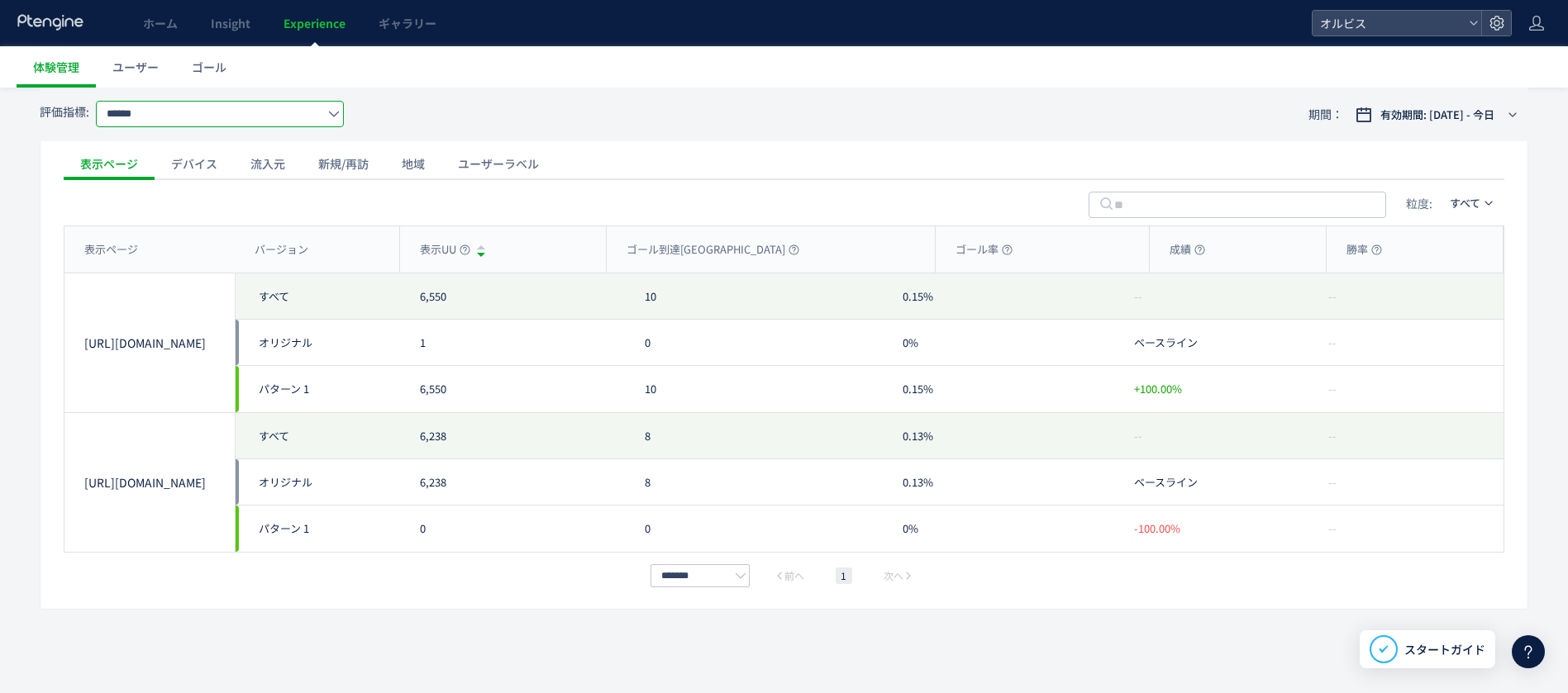 click on "流入元" 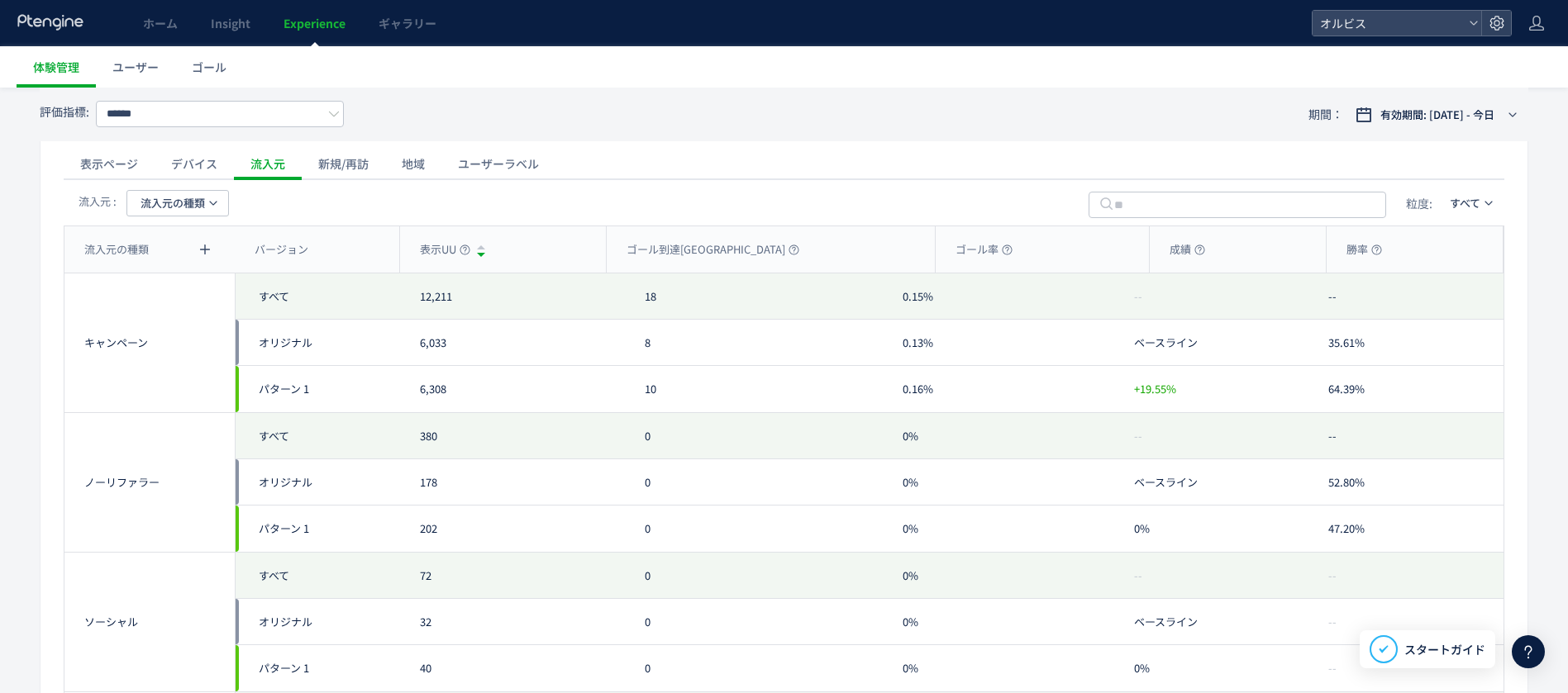 click on "流入元の種類" at bounding box center [173, 203] 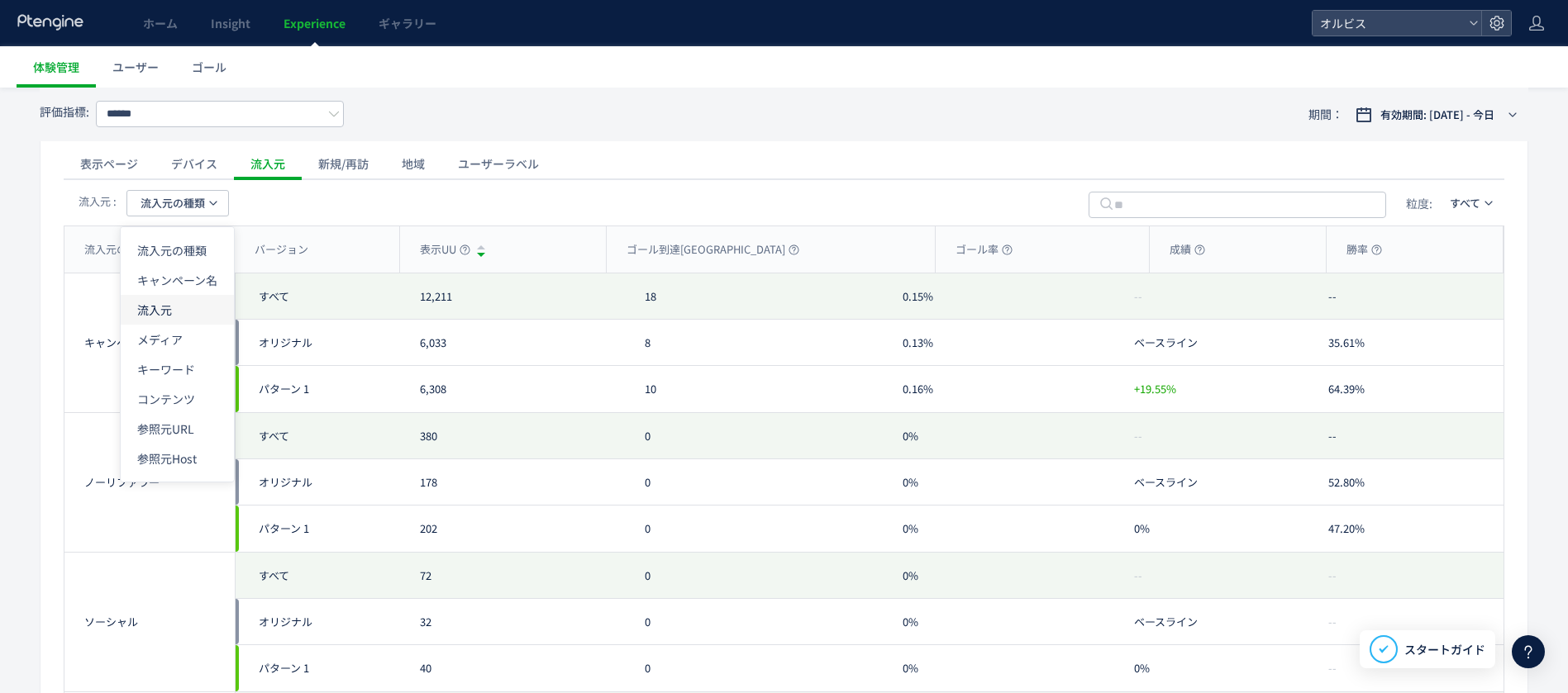 click on "流入元" 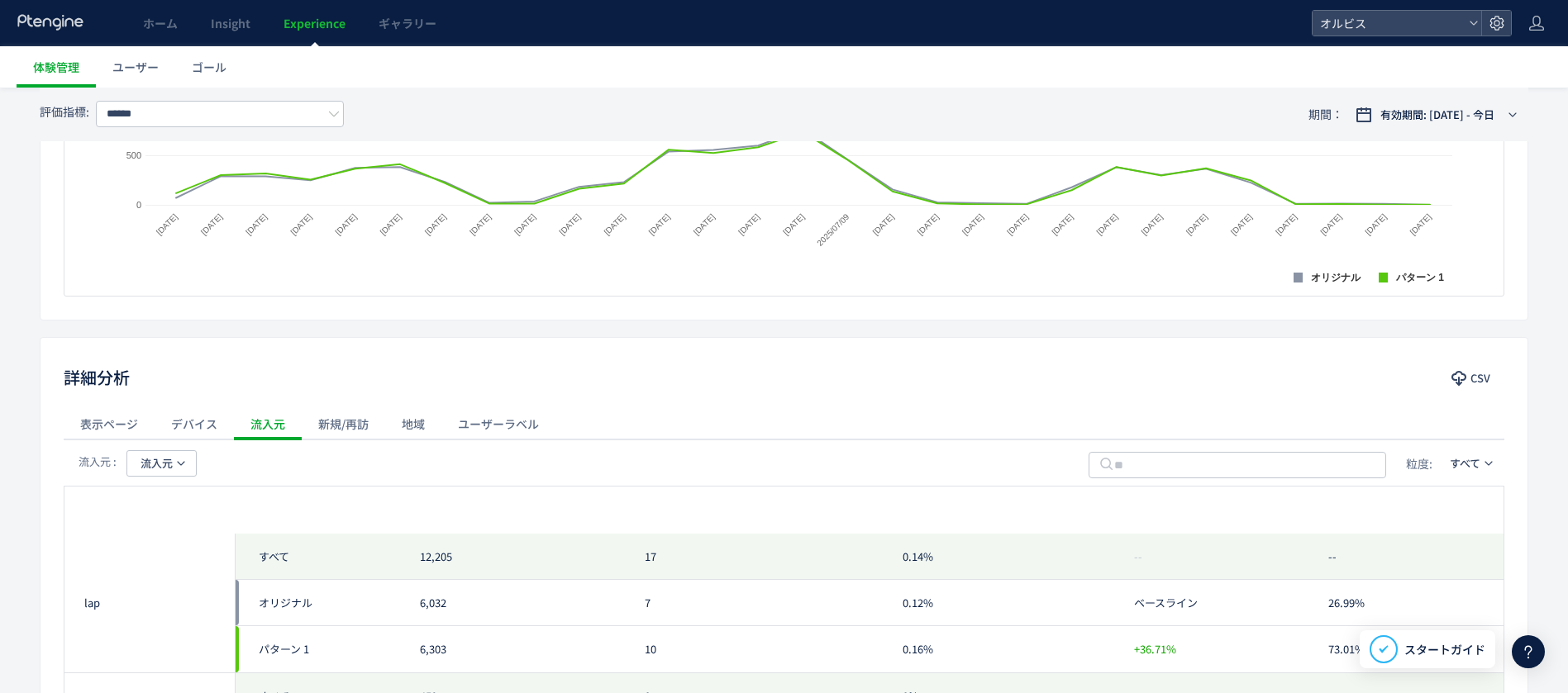 scroll, scrollTop: 0, scrollLeft: 0, axis: both 